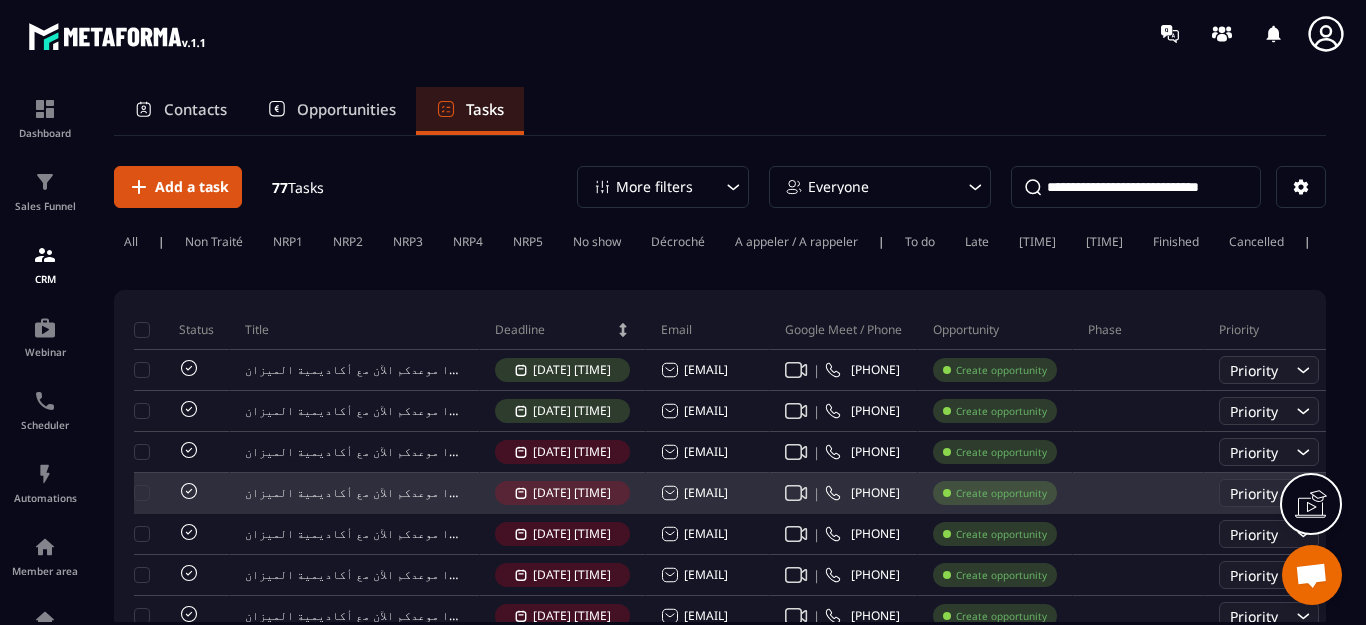 scroll, scrollTop: 0, scrollLeft: 0, axis: both 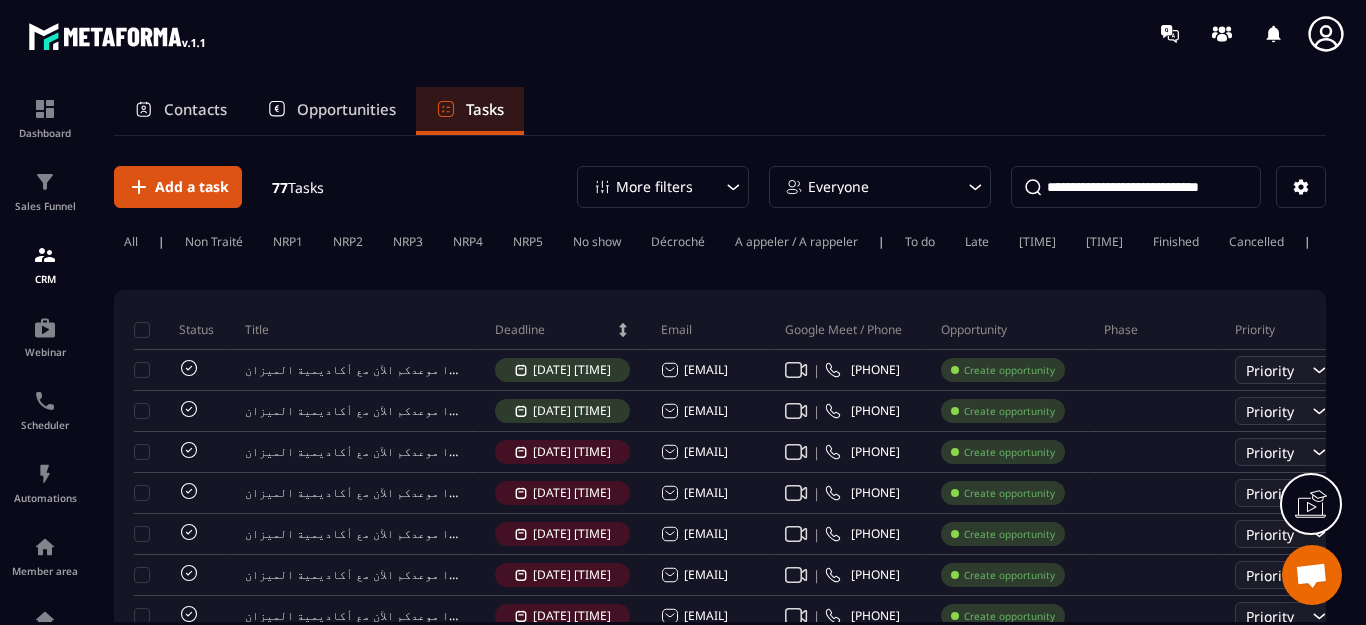 click on "Opportunities" at bounding box center (346, 109) 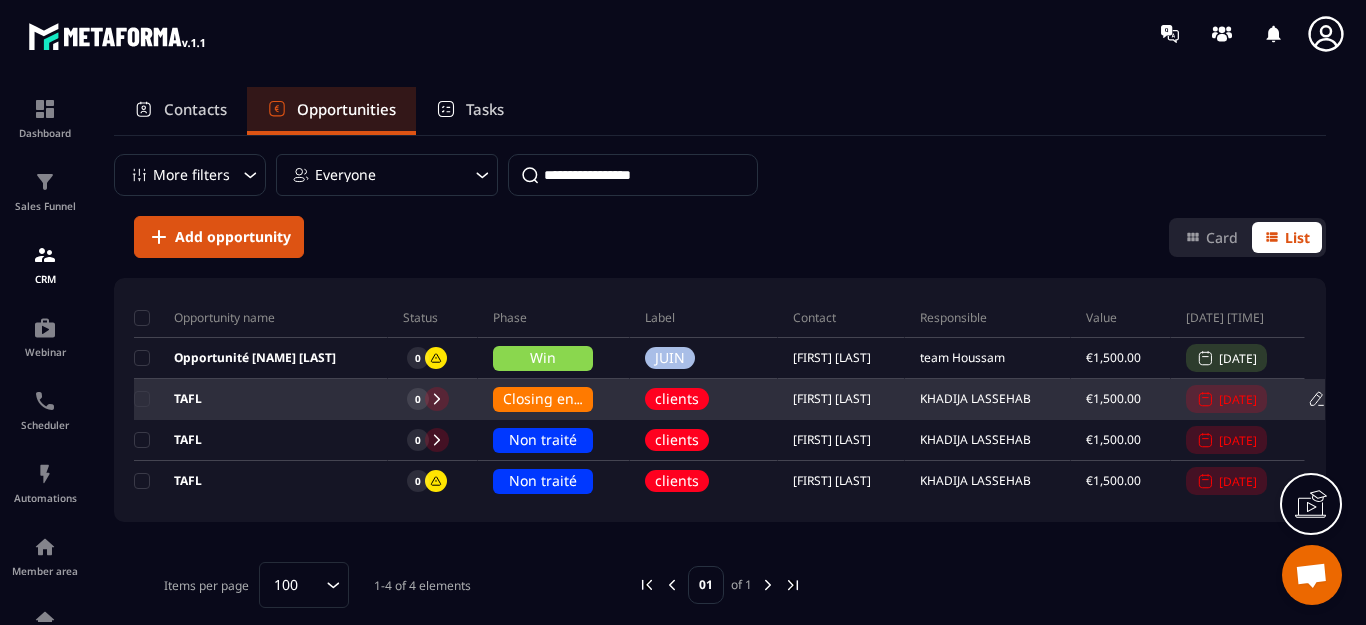 scroll, scrollTop: 200, scrollLeft: 0, axis: vertical 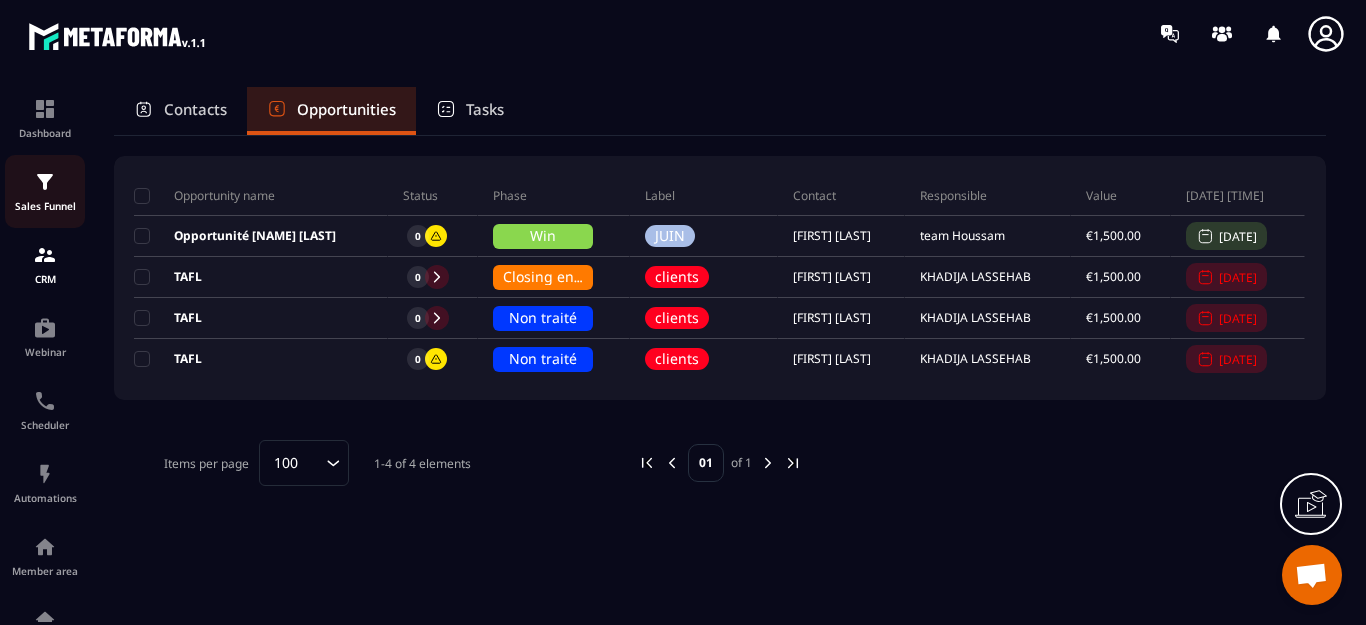 click at bounding box center [45, 182] 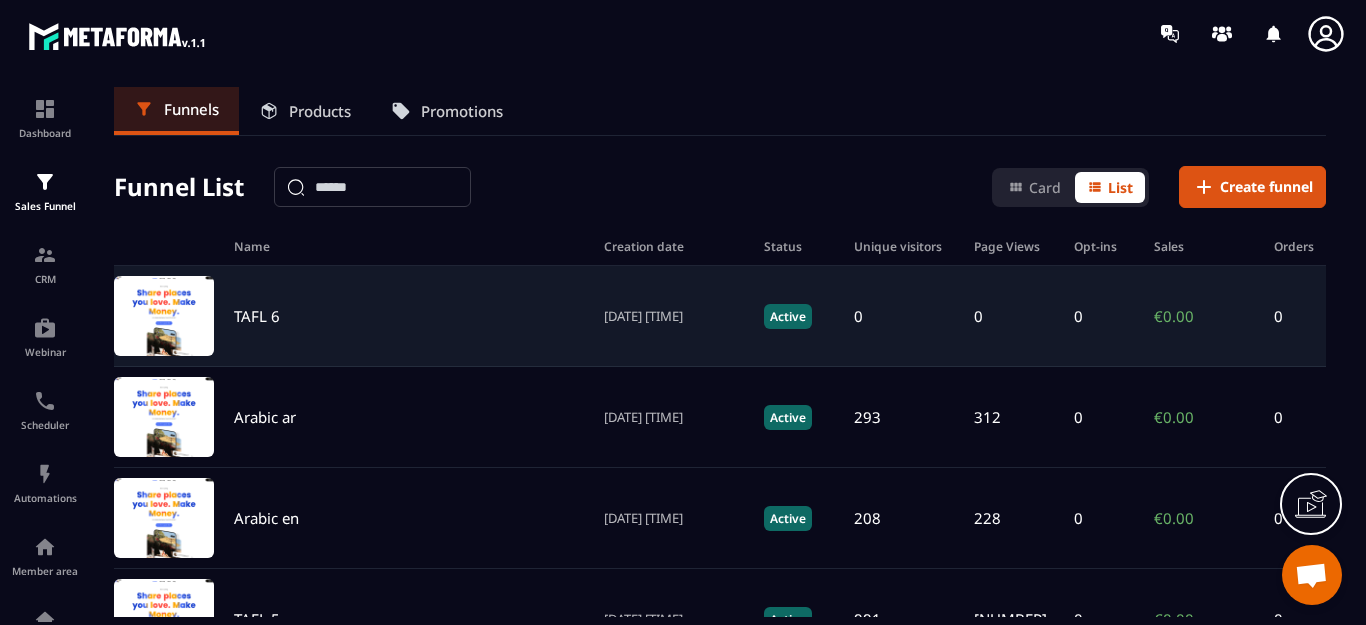 click on "TAFL [NUMBER] [DATE] [TIME] Active 0 0 0 €0.00 0" 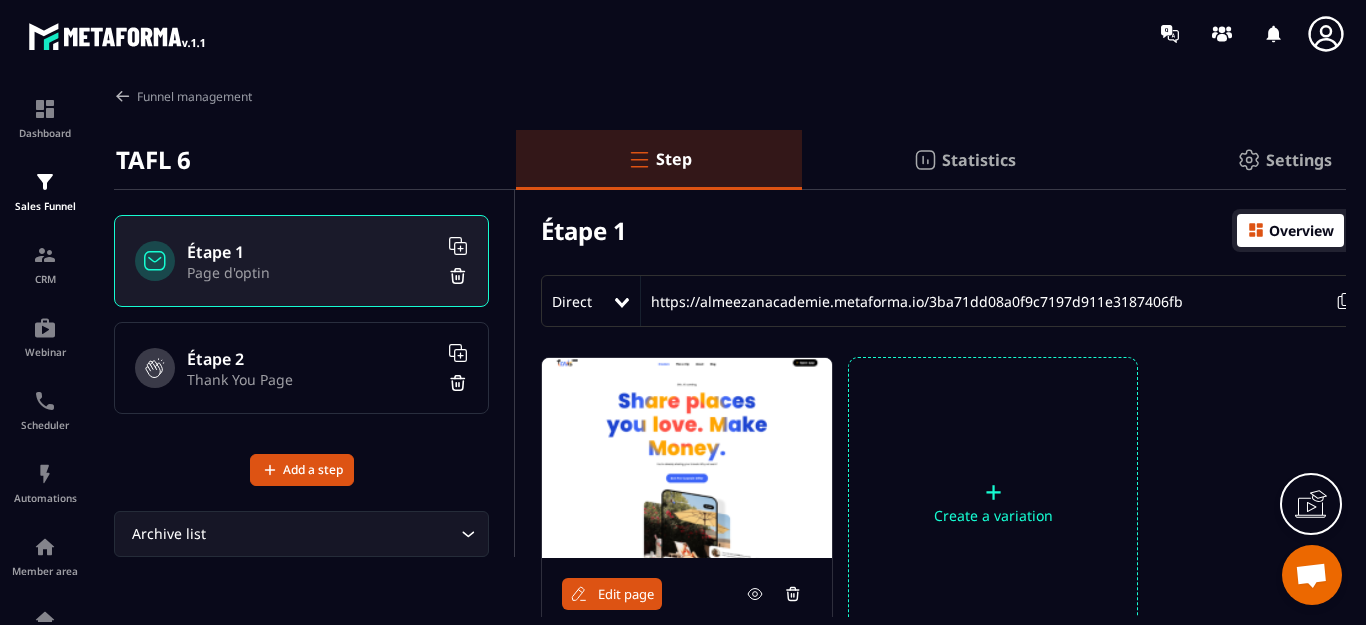 scroll, scrollTop: 175, scrollLeft: 0, axis: vertical 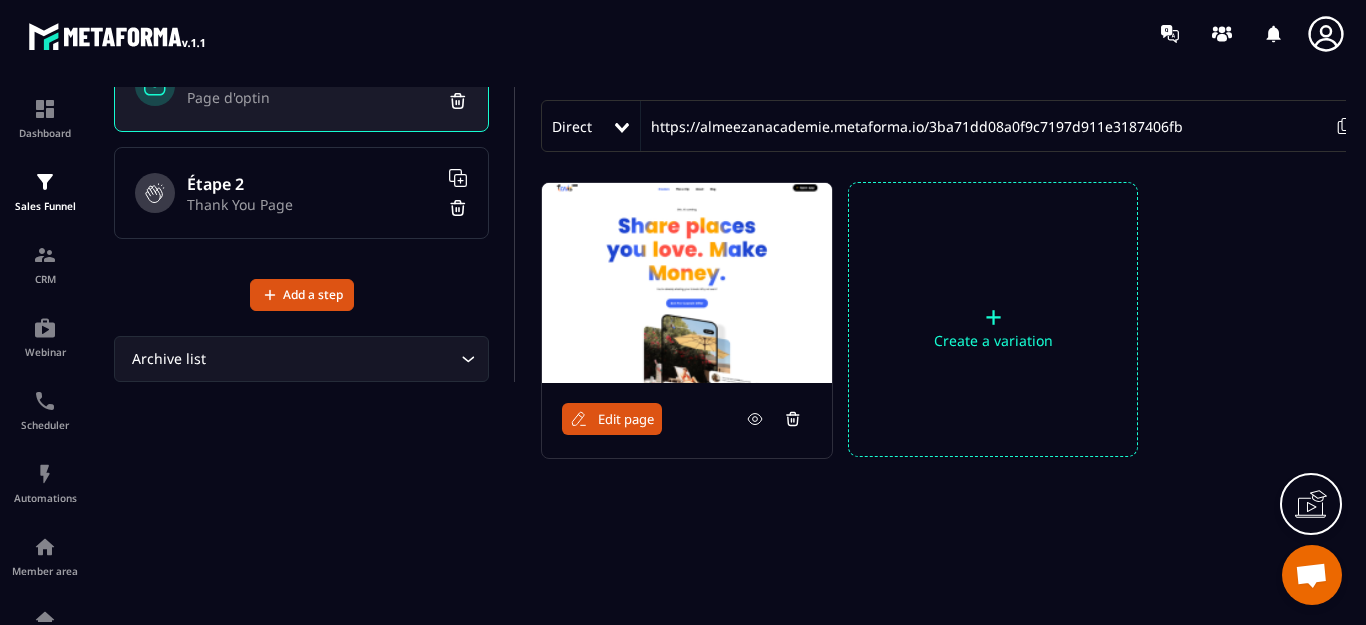 click 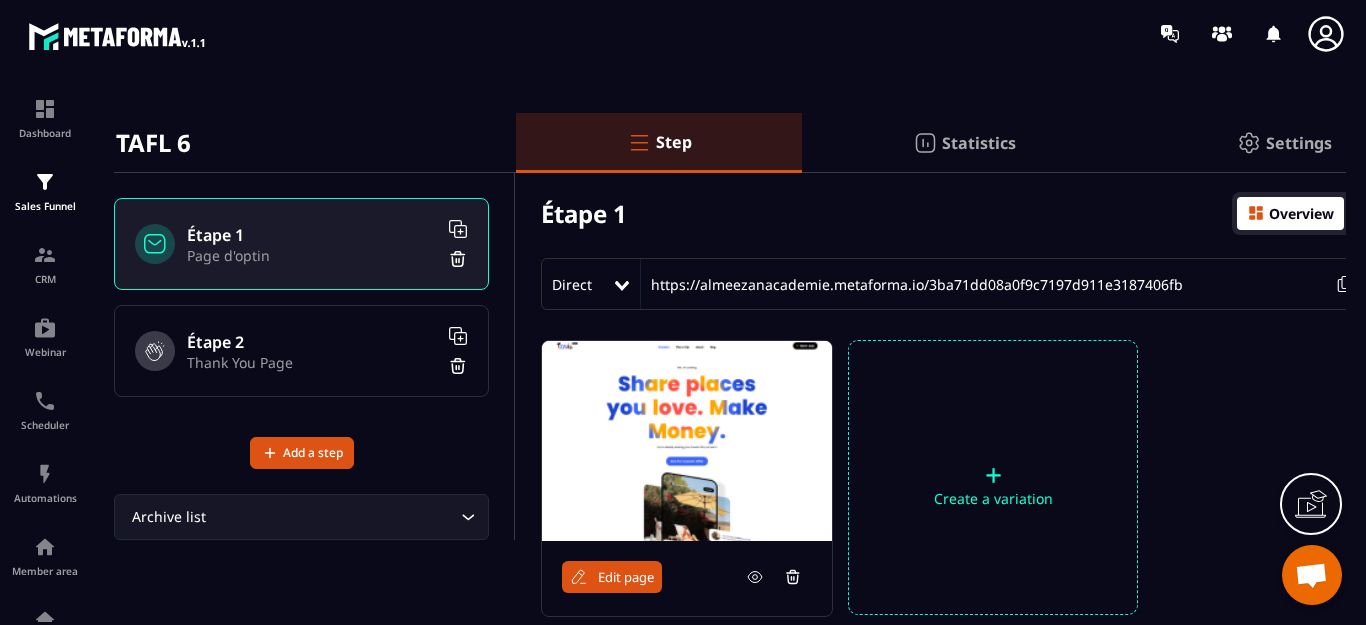 scroll, scrollTop: 0, scrollLeft: 0, axis: both 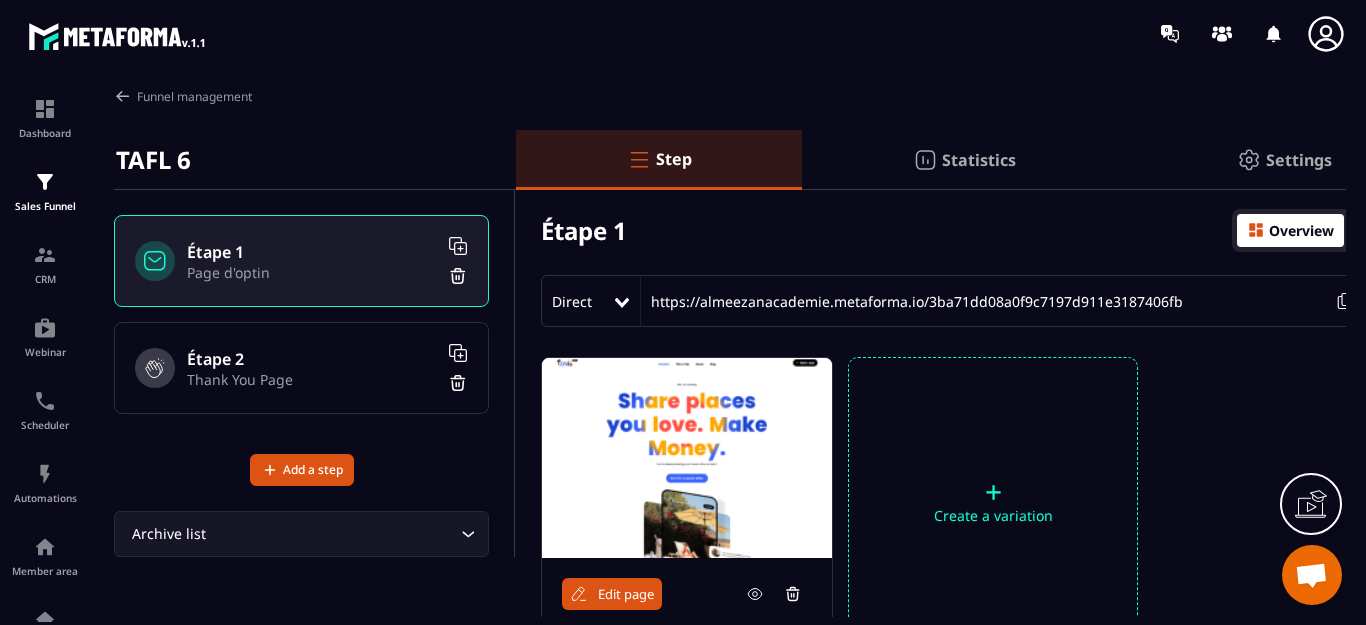 click on "Statistics" at bounding box center (979, 160) 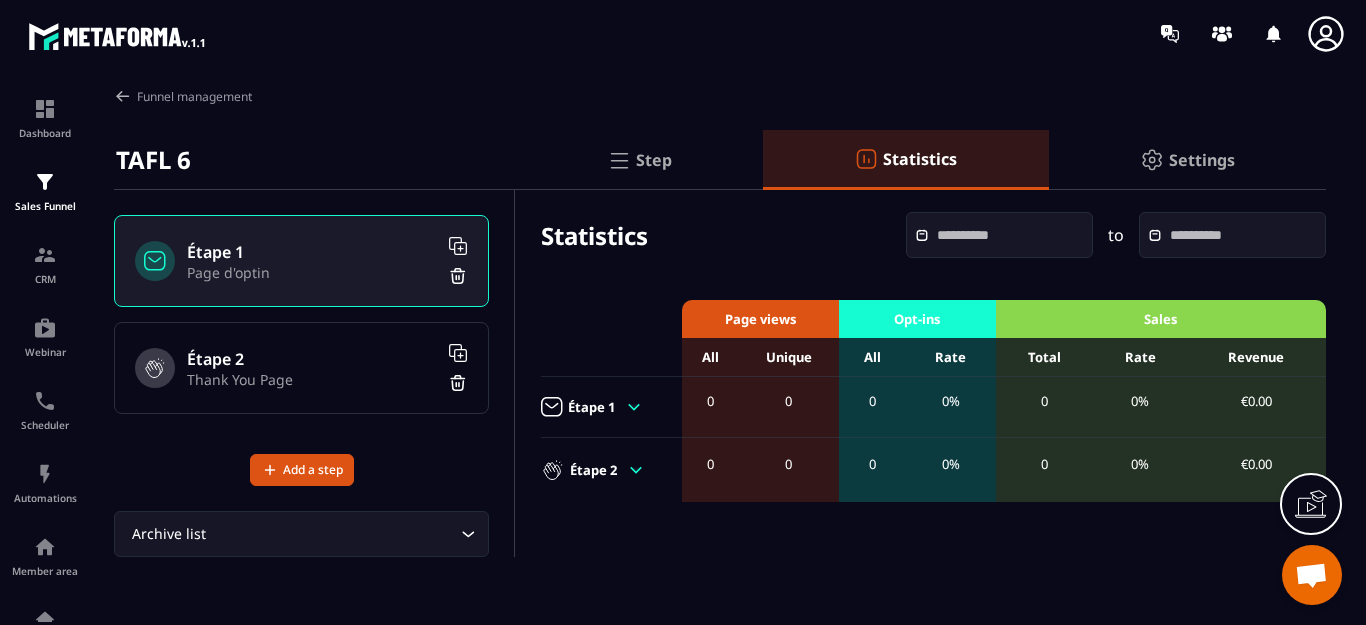 click on "Settings" at bounding box center [1202, 160] 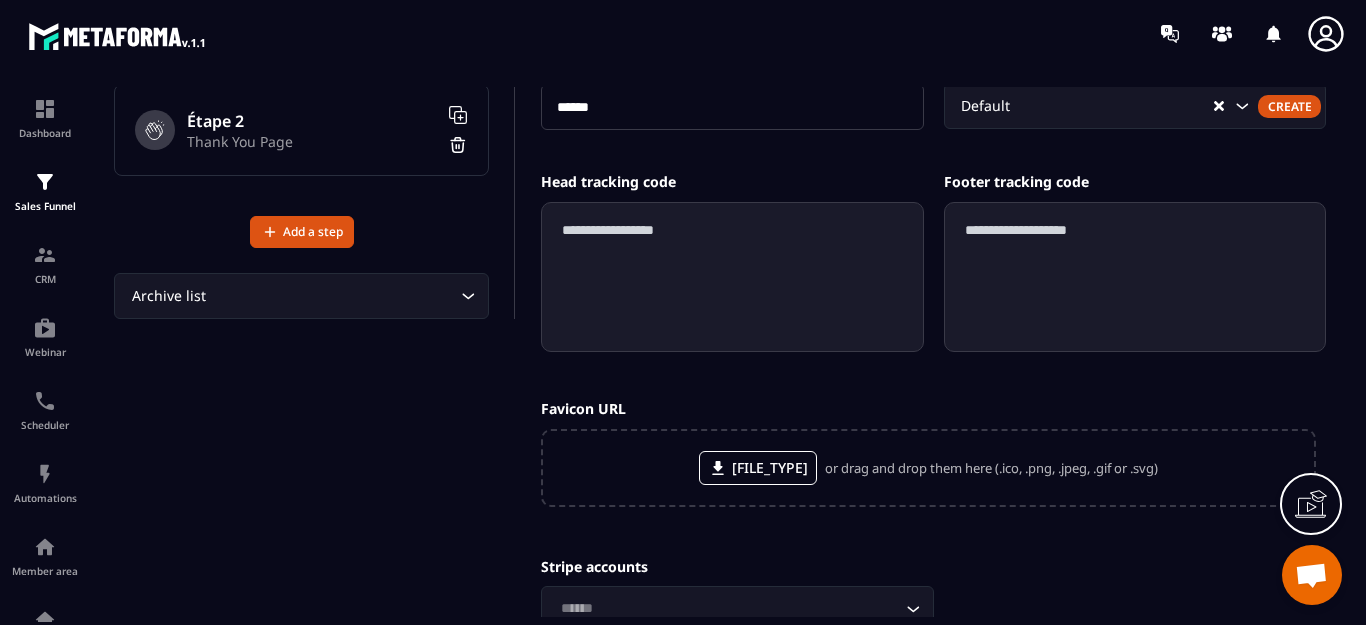 scroll, scrollTop: 0, scrollLeft: 0, axis: both 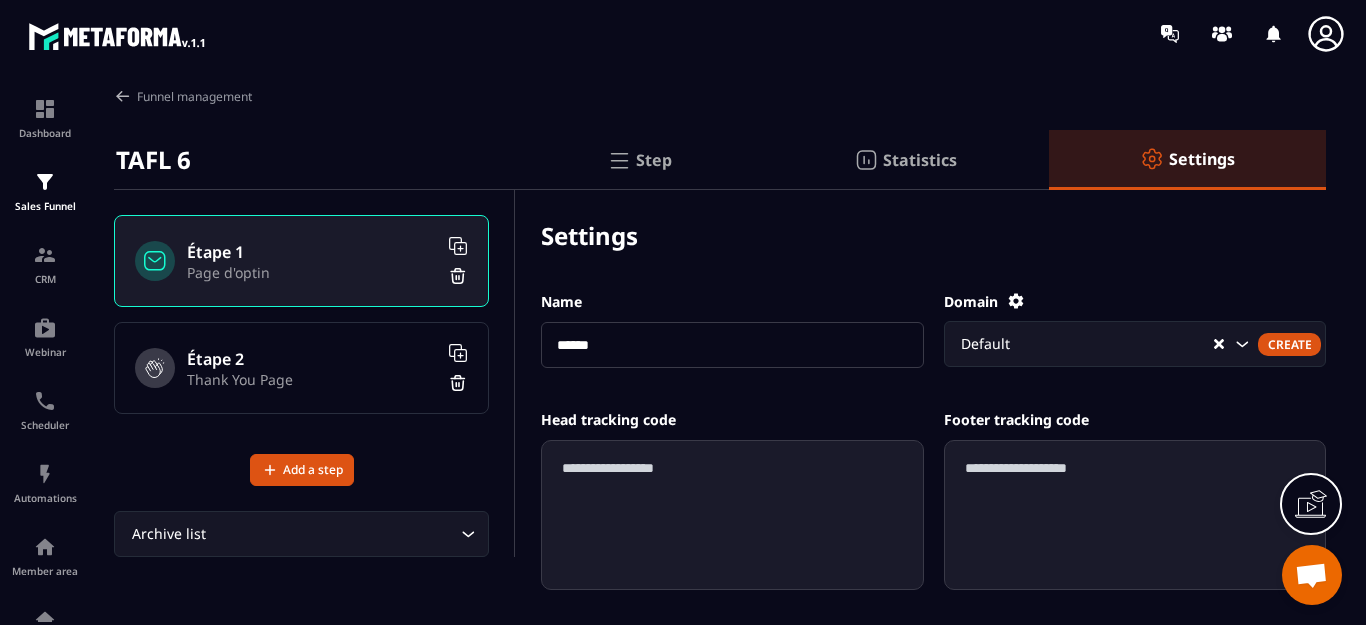 click on "Thank You Page" at bounding box center (312, 379) 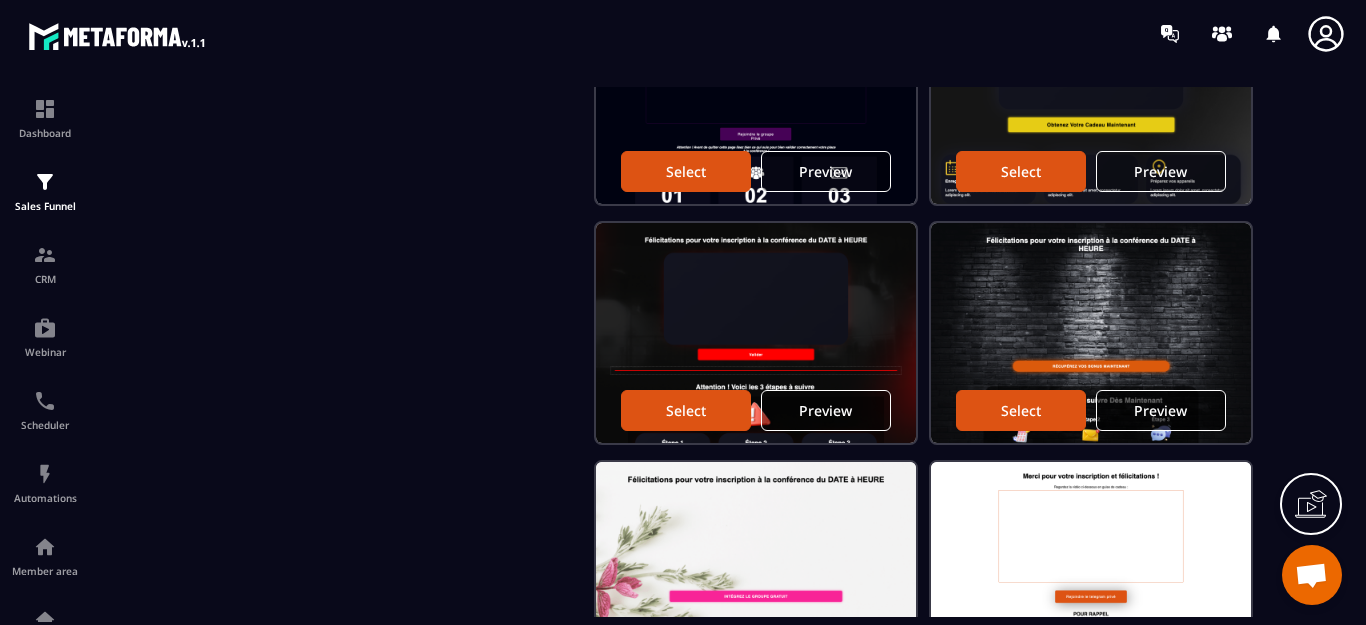 scroll, scrollTop: 493, scrollLeft: 0, axis: vertical 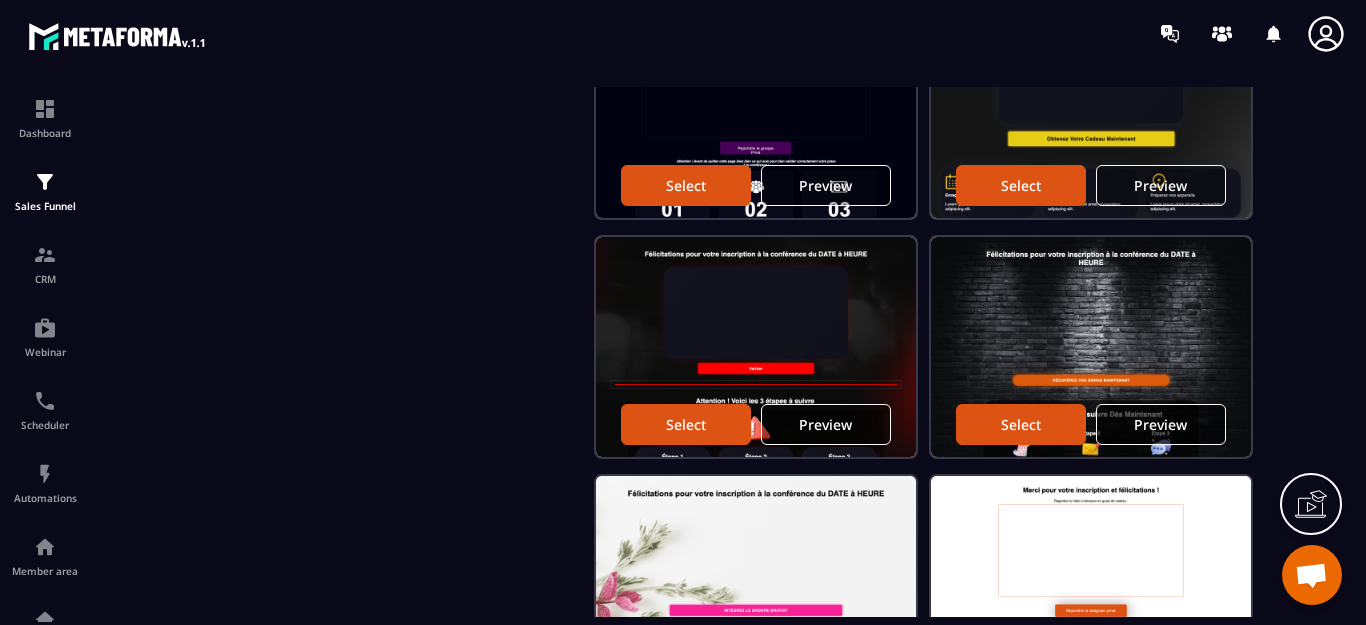 click on "Preview" at bounding box center (1160, 424) 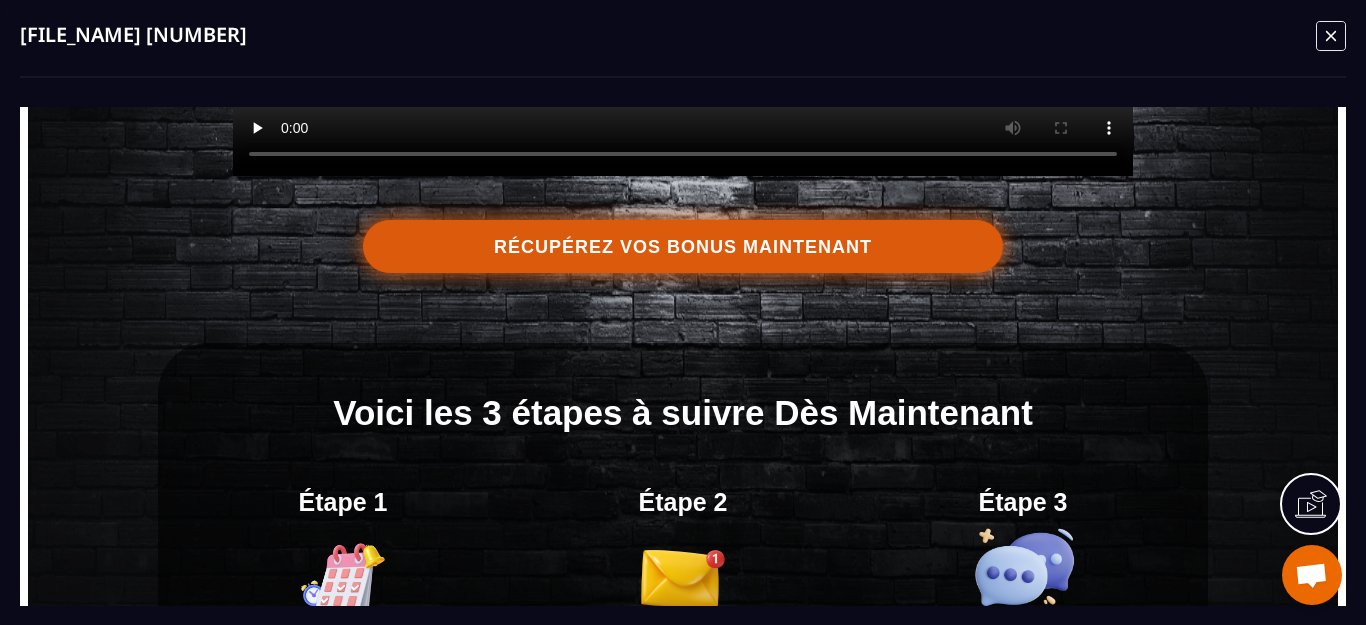 scroll, scrollTop: 0, scrollLeft: 0, axis: both 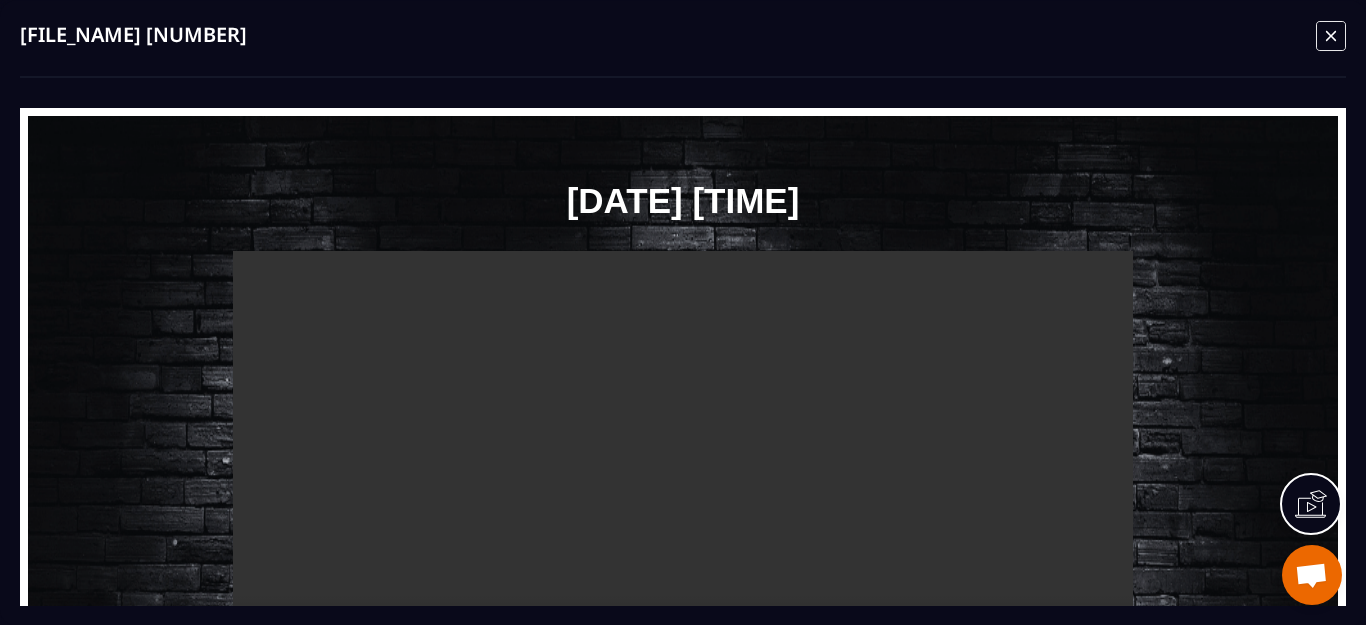 click 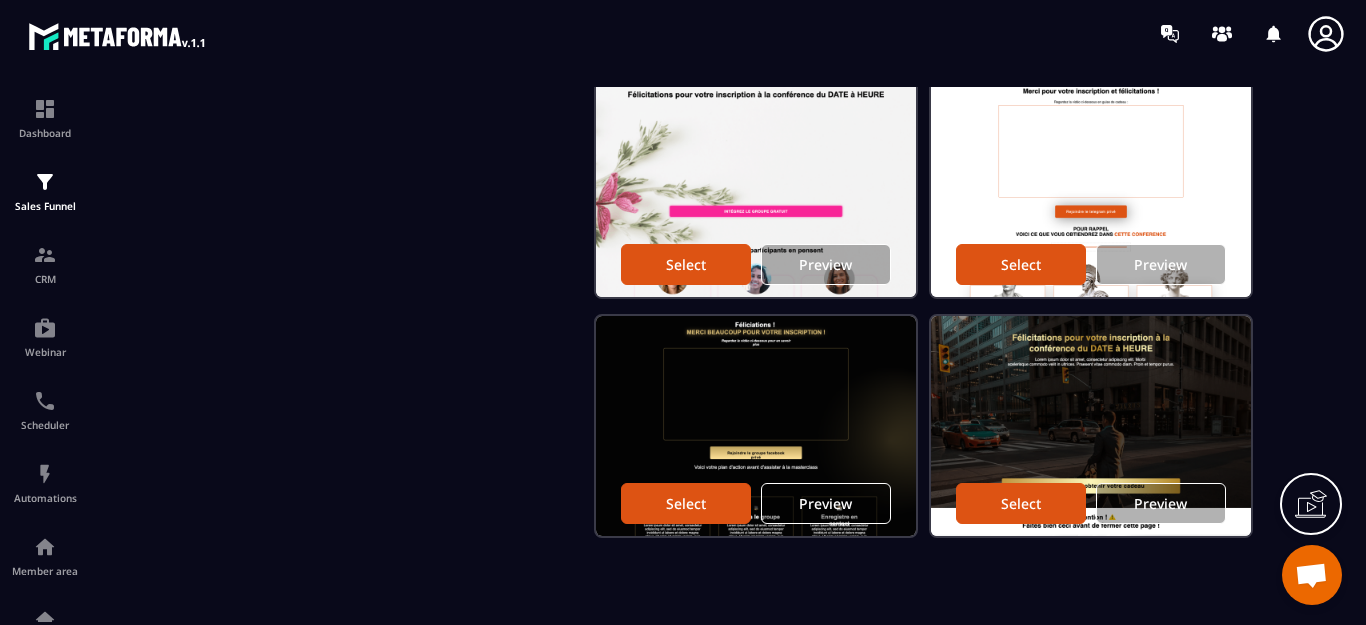 scroll, scrollTop: 893, scrollLeft: 0, axis: vertical 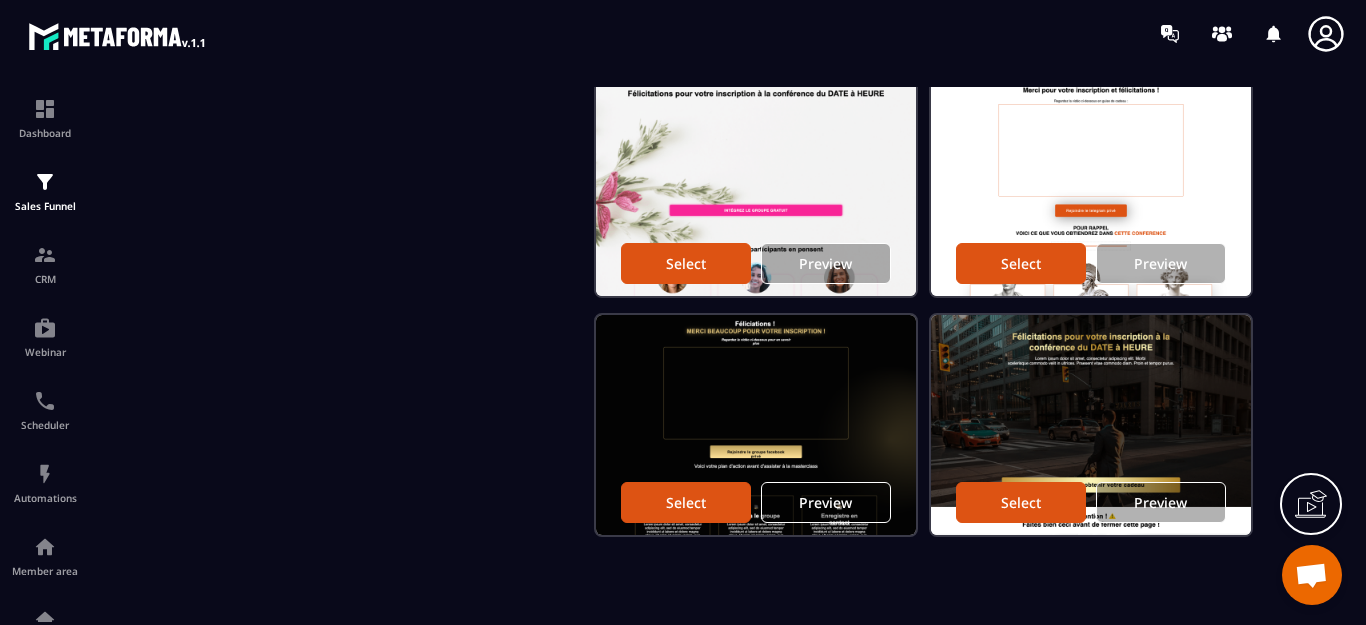 click at bounding box center [1091, 425] 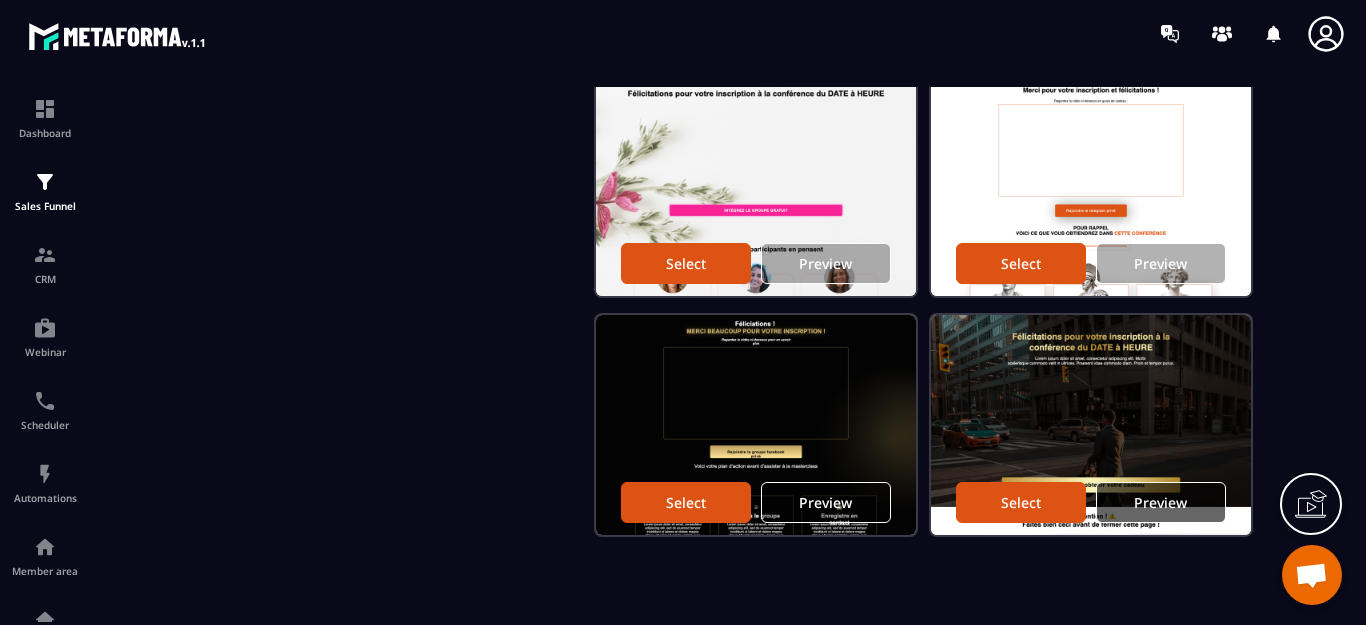 click on "Preview" at bounding box center [1160, 502] 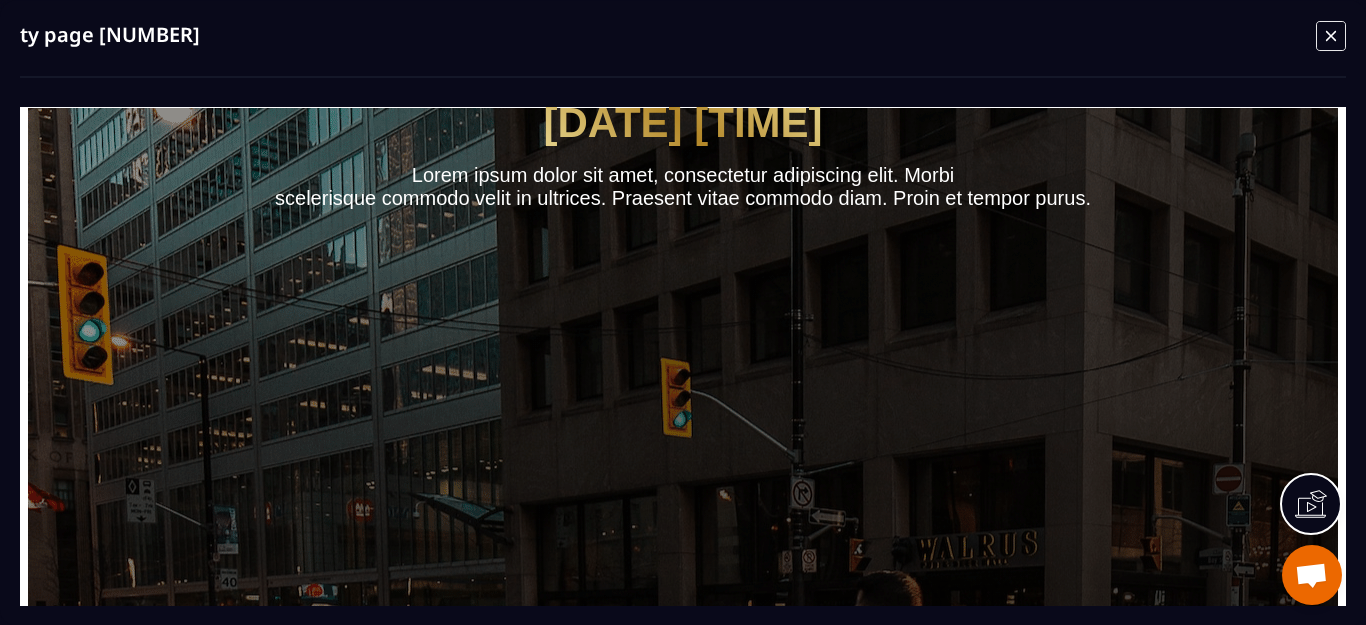 scroll, scrollTop: 0, scrollLeft: 0, axis: both 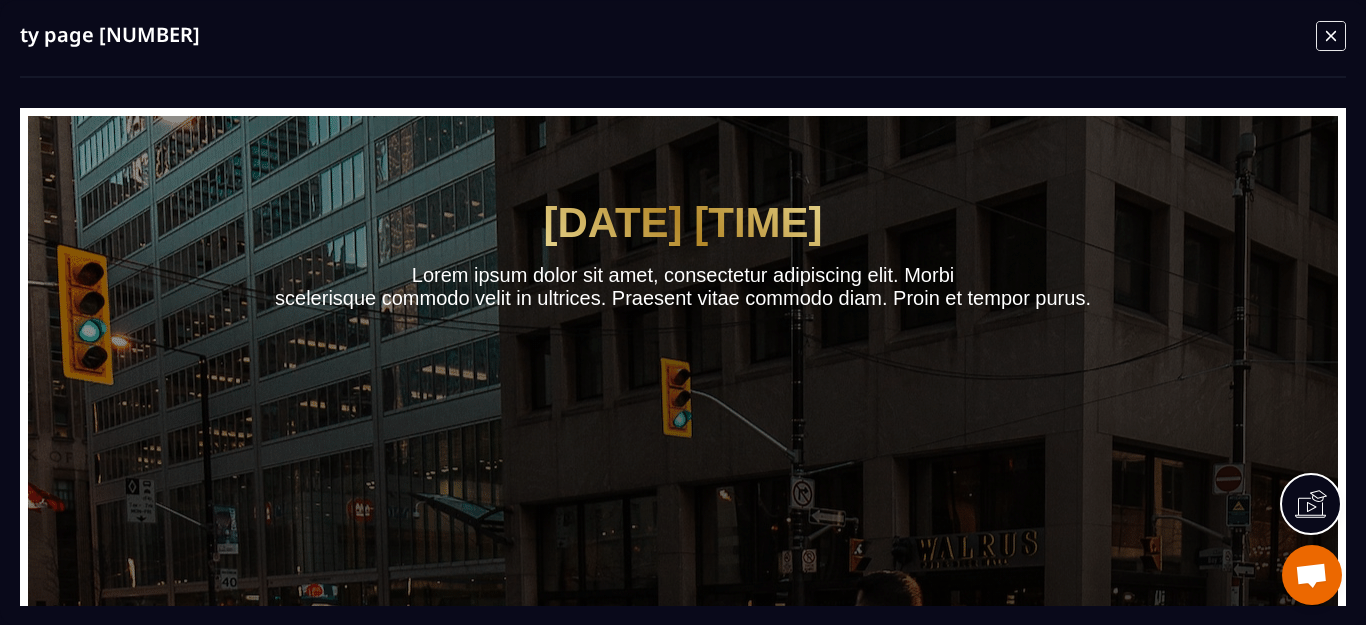 click on "ty page [NUMBER]" at bounding box center (683, 312) 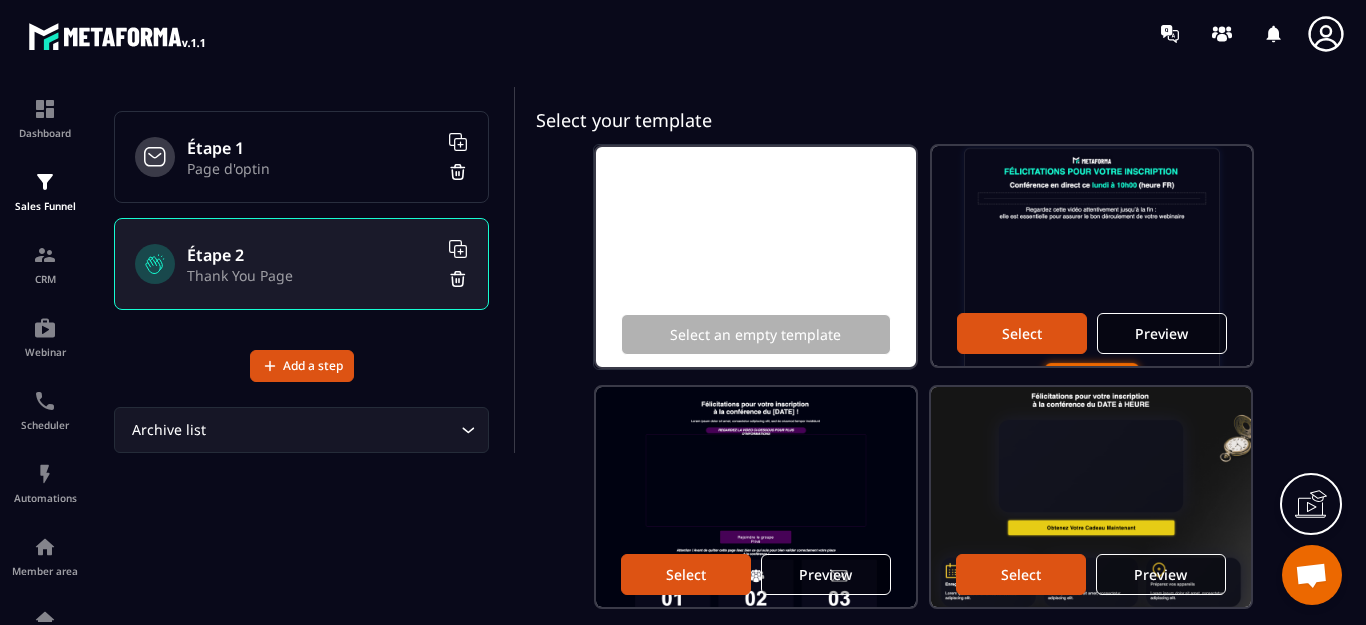 scroll, scrollTop: 0, scrollLeft: 0, axis: both 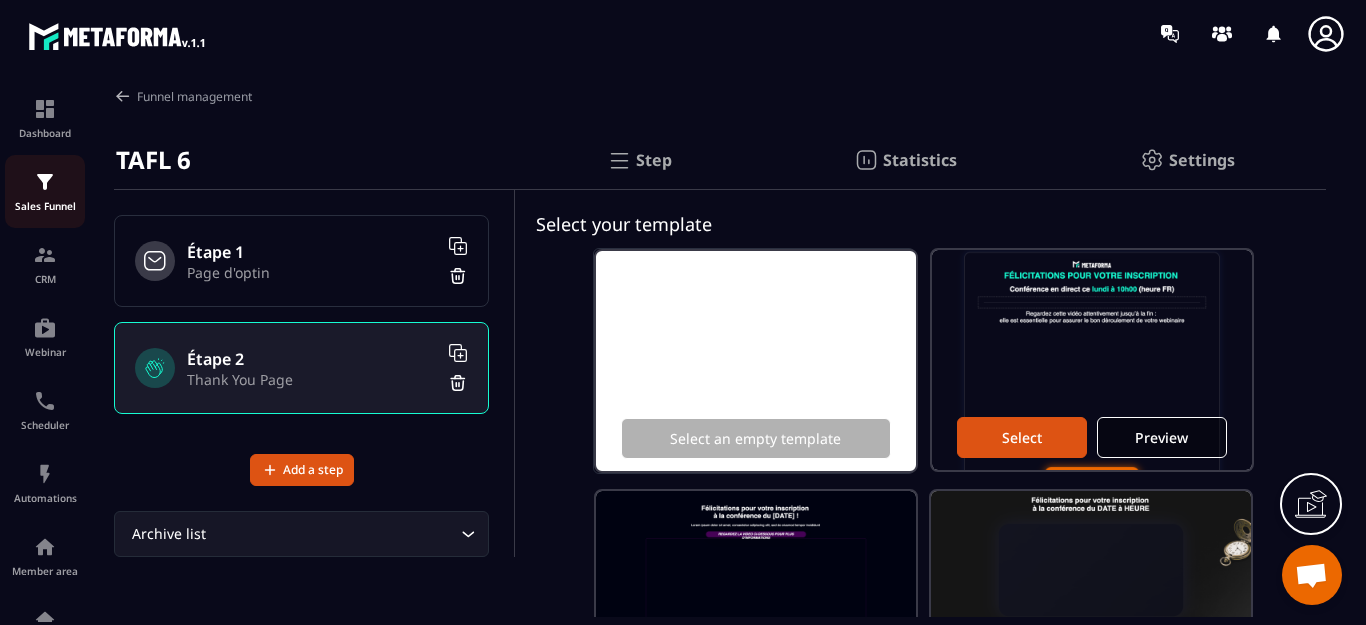 click at bounding box center [45, 182] 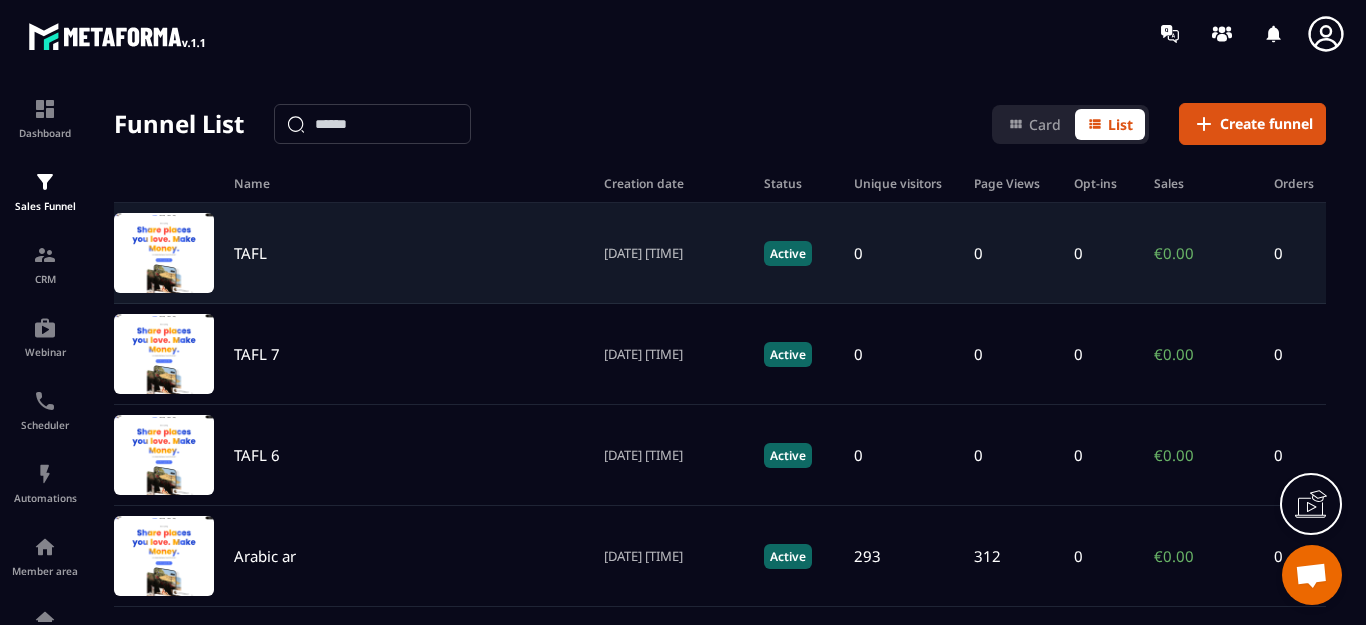 scroll, scrollTop: 0, scrollLeft: 0, axis: both 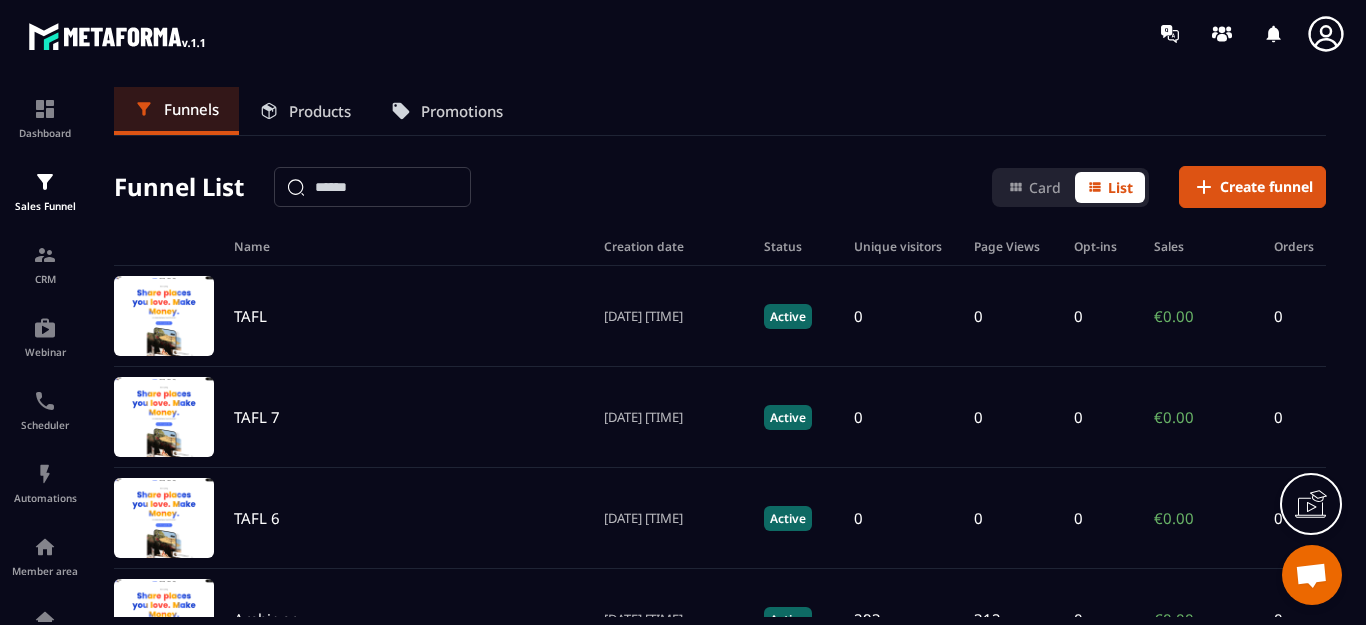 click on "Funnels Products Promotions Funnel List Card List Create funnel Name Creation date Status Unique visitors Page Views Opt-ins Sales Orders TAFL 14/07/2025 01:02 Active 0 0 0 €0.00 0 TAFL 7 14/07/2025 01:01 Active 0 0 0 €0.00 0 TAFL 6 13/07/2025 16:56 Active 0 0 0 €0.00 0 Arabic ar 05/07/2025 20:51 Active 293 312 0 €0.00 0 Arabic en 04/07/2025 00:22 Active 208 228 0 €0.00 0 TAFL 5 02/07/2025 16:12 Active 991 1051 0 €0.00 0 ARABE 14/05/2025 03:35 Active 316 335 4 €0.00 0 LIVRE - Copy 26/05/2025 20:33 Active 1207 1311 13 €0.00 0 TAFL 4 05/06/2025 13:19 Active 1744 1972 0 €0.00 0 TAFL 3 14/05/2025 00:51 Active 1822 2003 5 €0.00 0 1-10 of 15 elements 01 of 2" 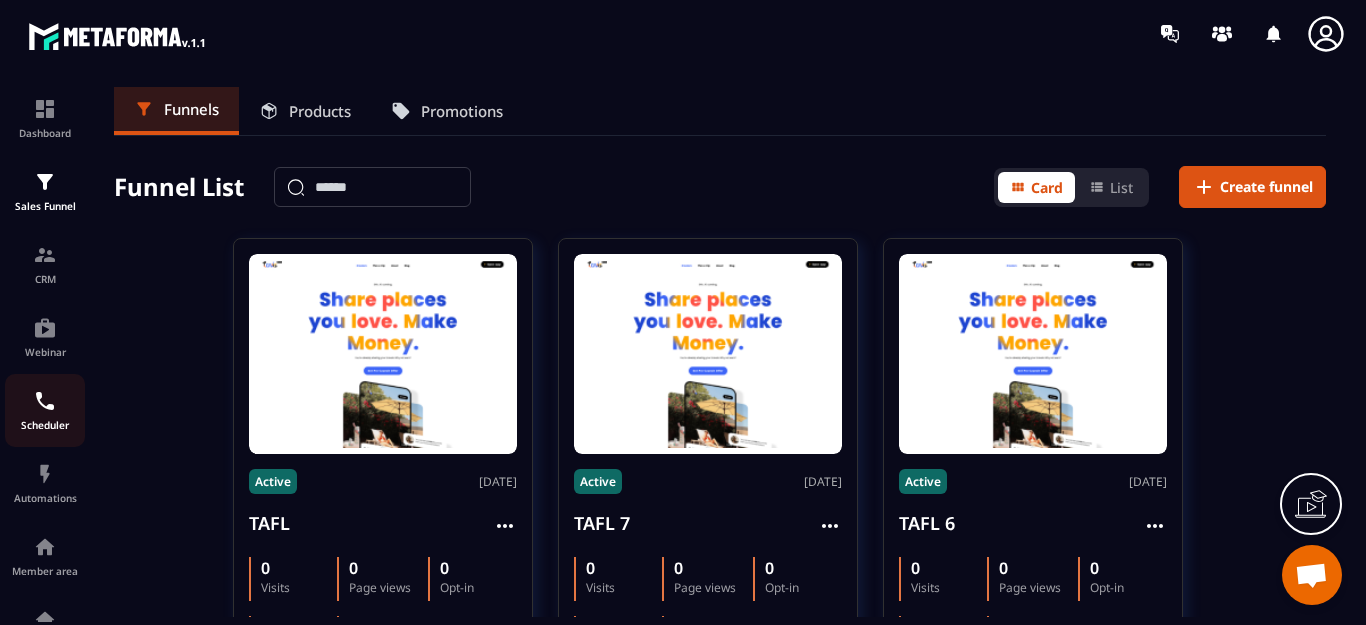 scroll, scrollTop: 0, scrollLeft: 0, axis: both 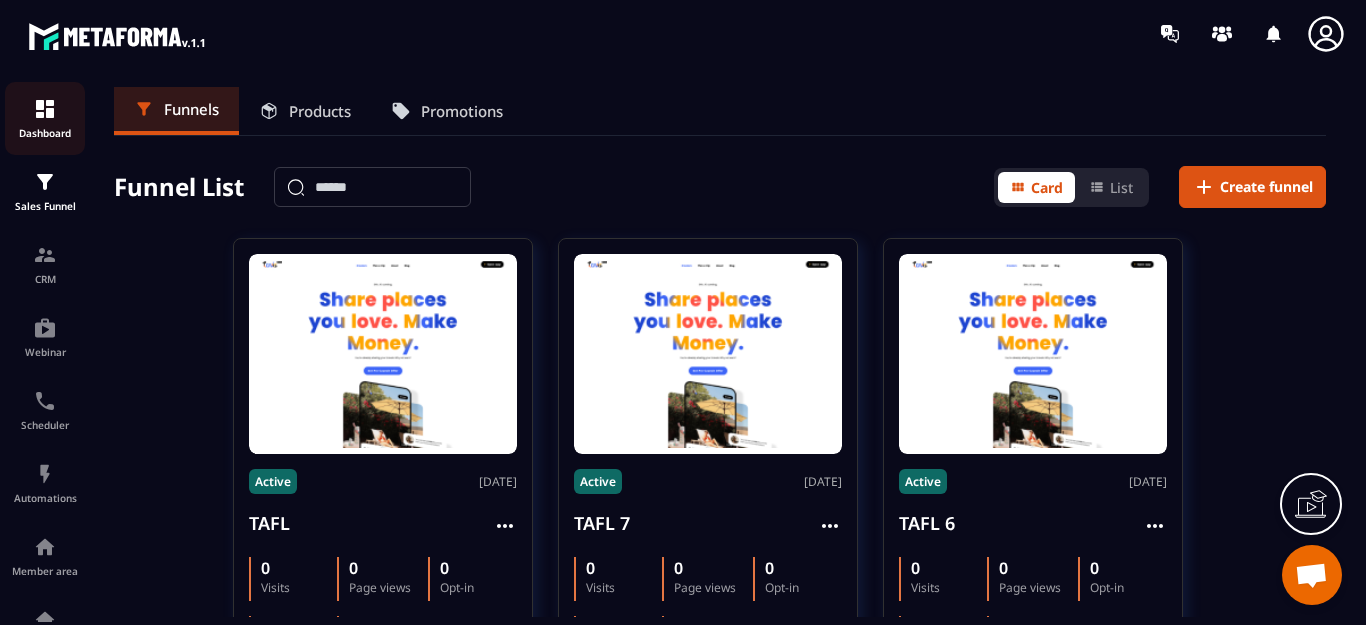 click at bounding box center (45, 109) 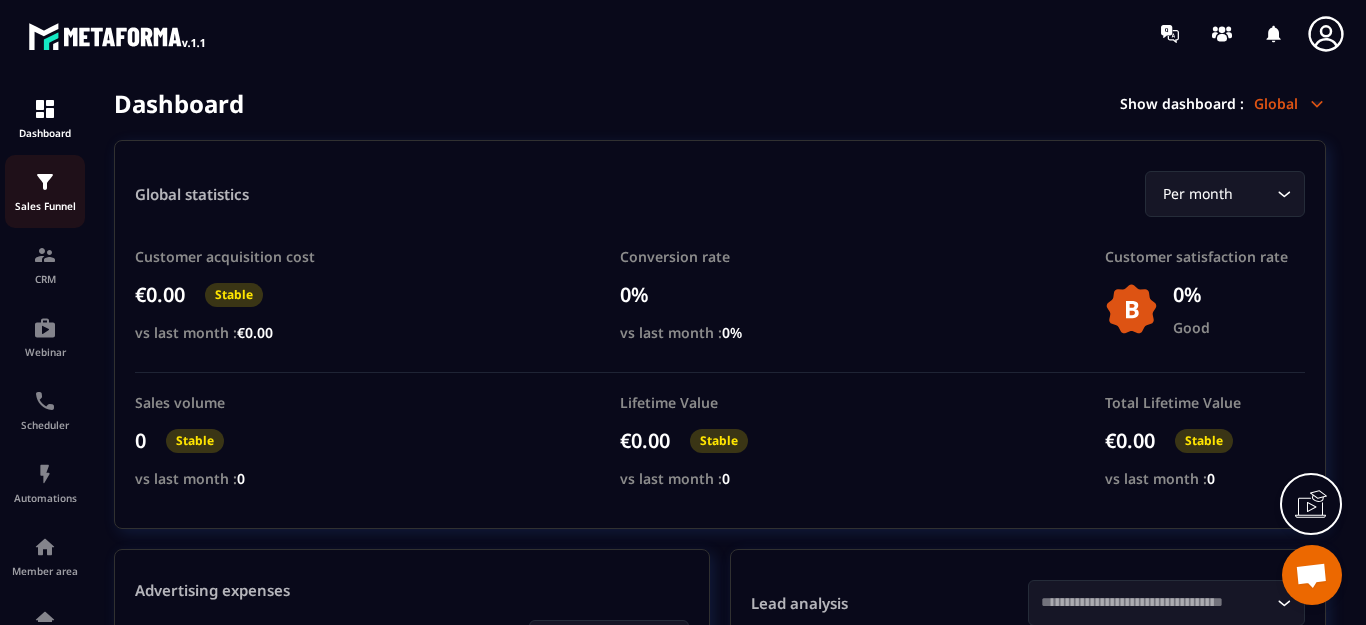 click at bounding box center [45, 182] 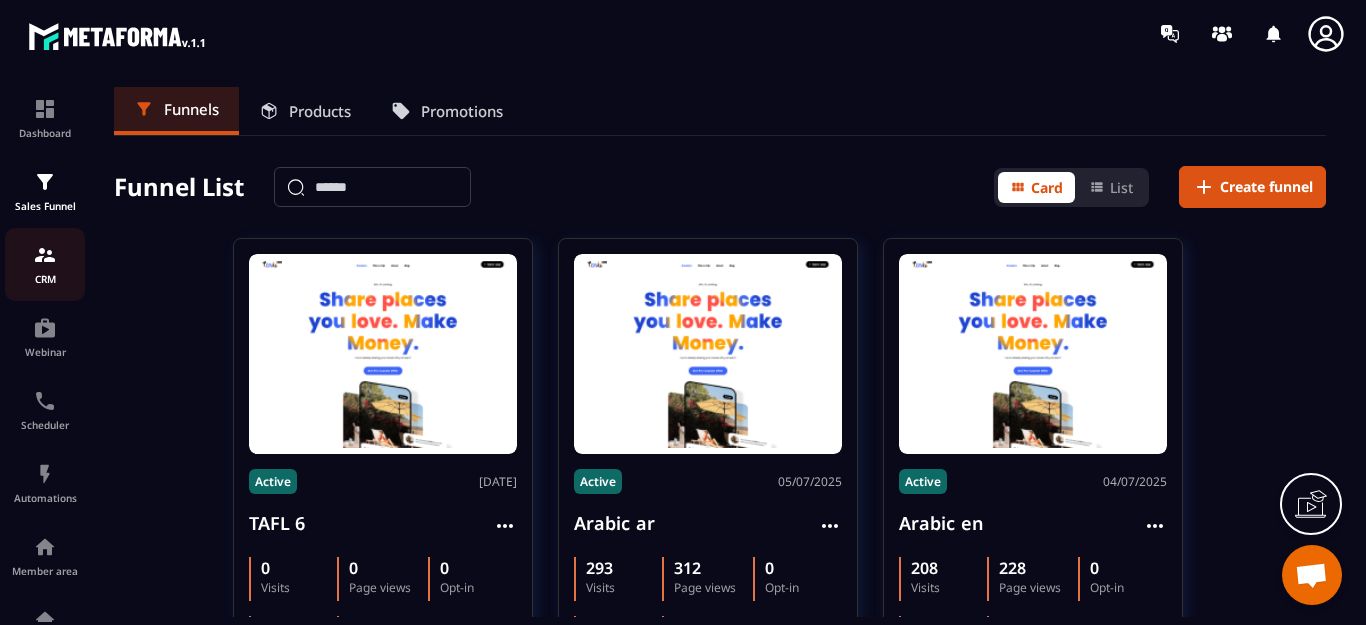 click at bounding box center (45, 255) 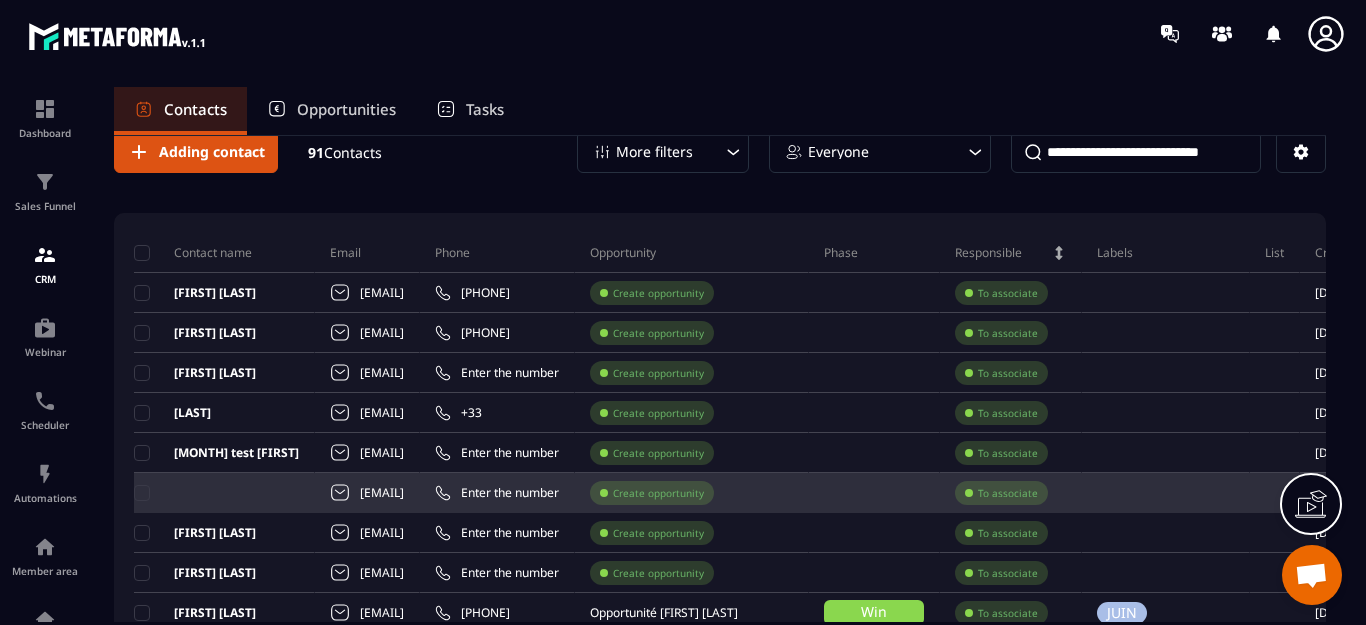 scroll, scrollTop: 0, scrollLeft: 0, axis: both 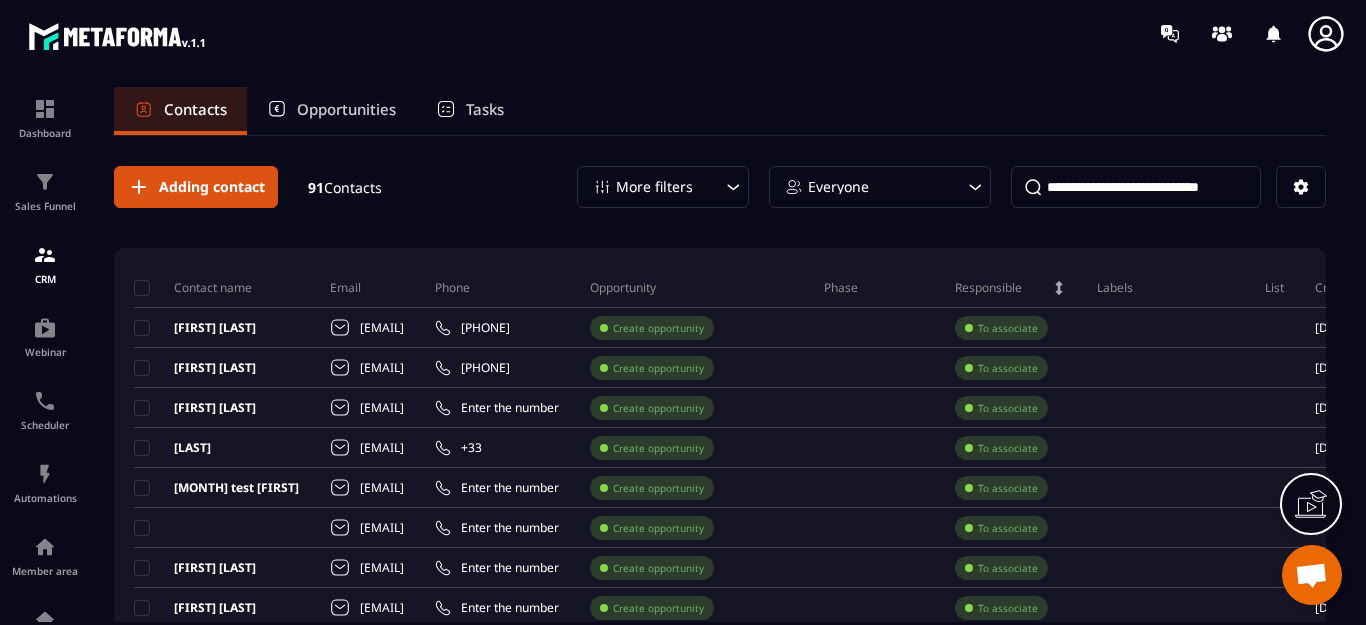 drag, startPoint x: 0, startPoint y: 111, endPoint x: 0, endPoint y: 541, distance: 430 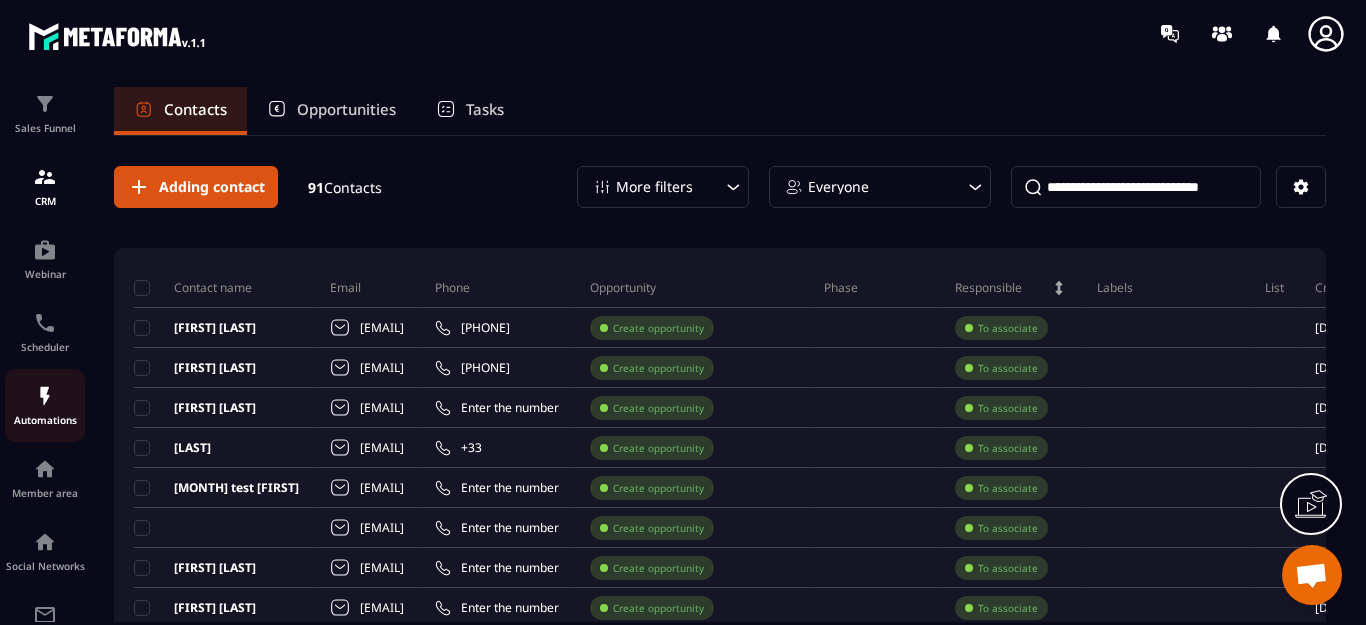 scroll, scrollTop: 100, scrollLeft: 0, axis: vertical 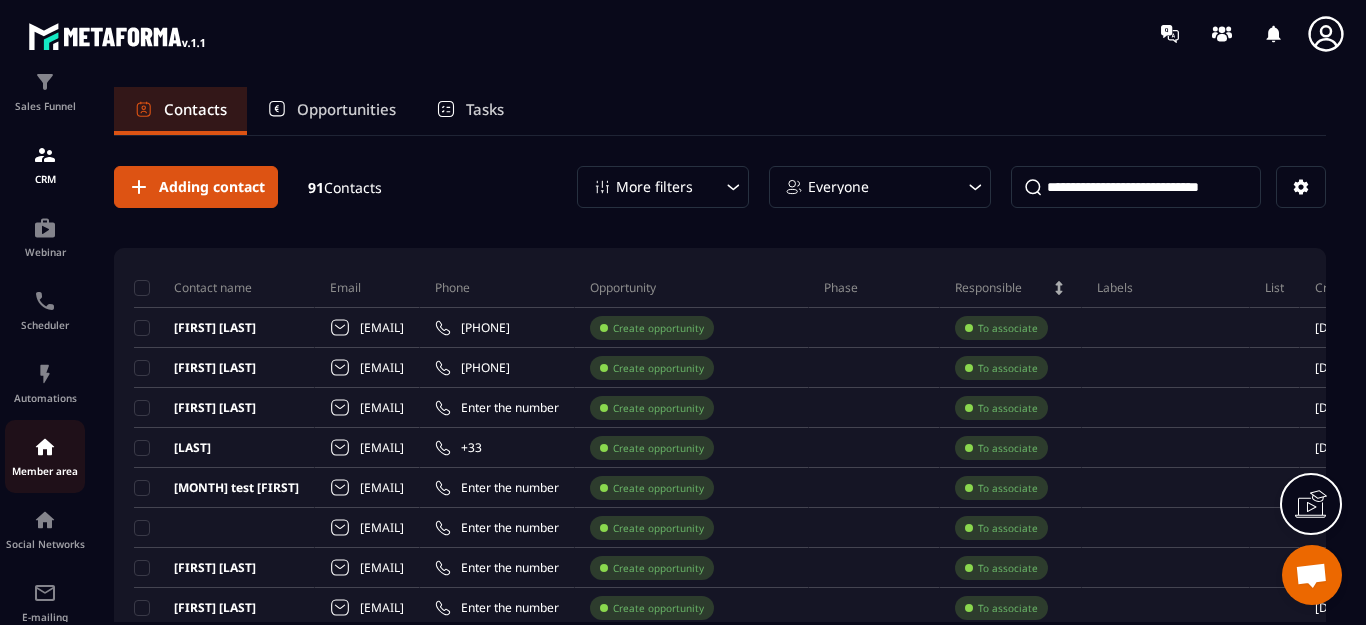 click at bounding box center [45, 447] 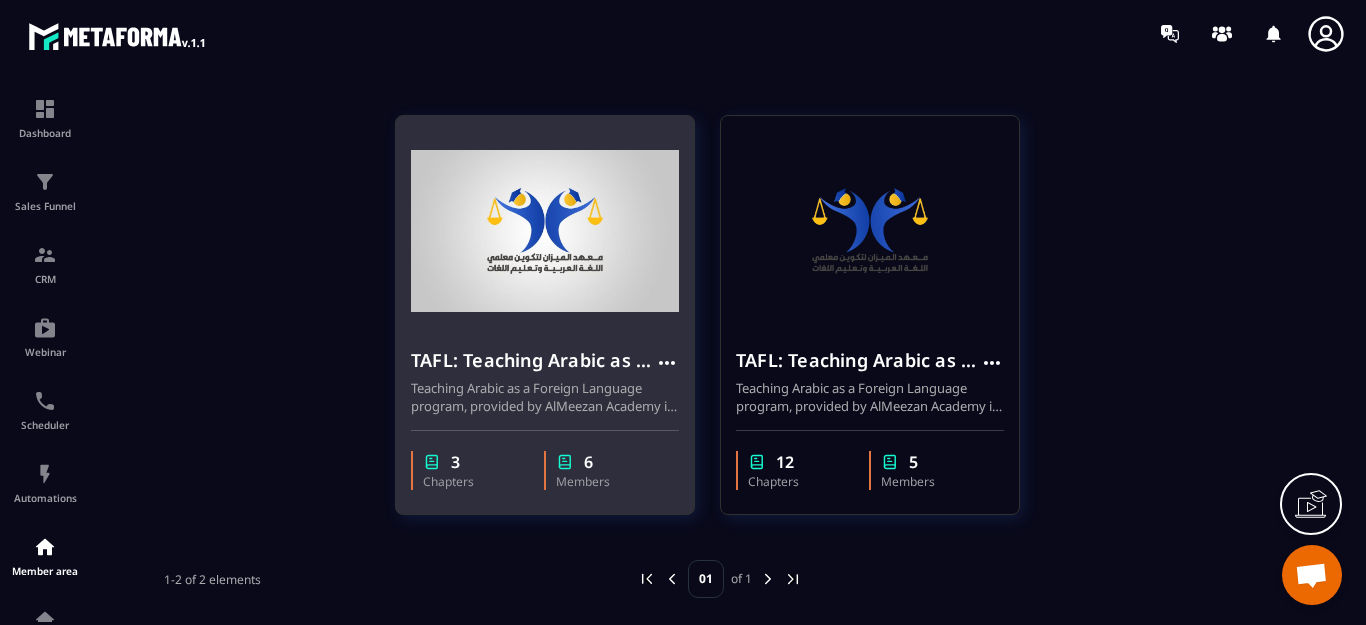 scroll, scrollTop: 124, scrollLeft: 0, axis: vertical 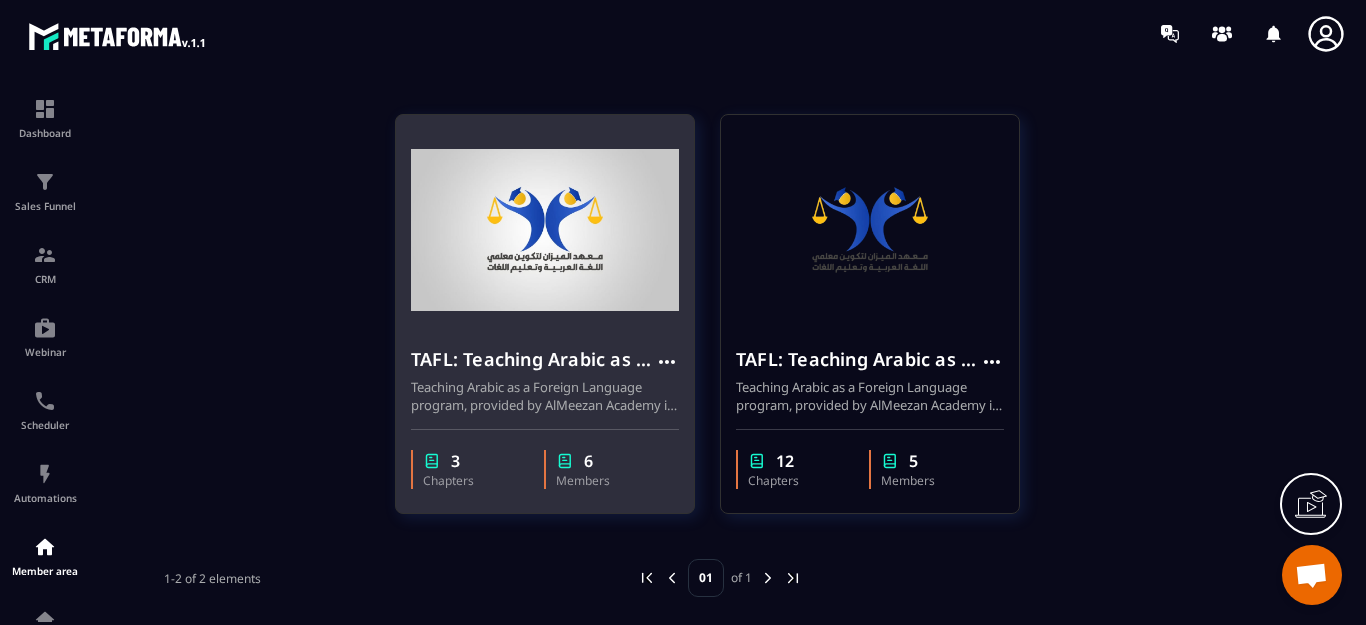 click at bounding box center (545, 230) 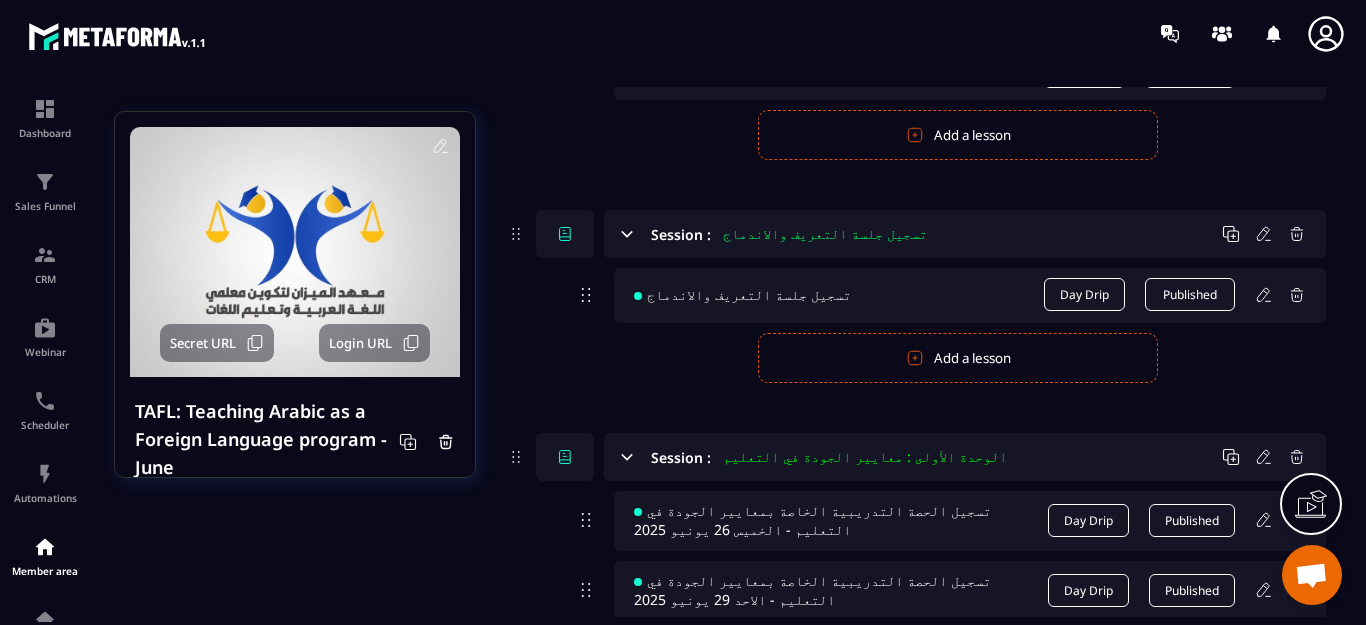 scroll, scrollTop: 300, scrollLeft: 0, axis: vertical 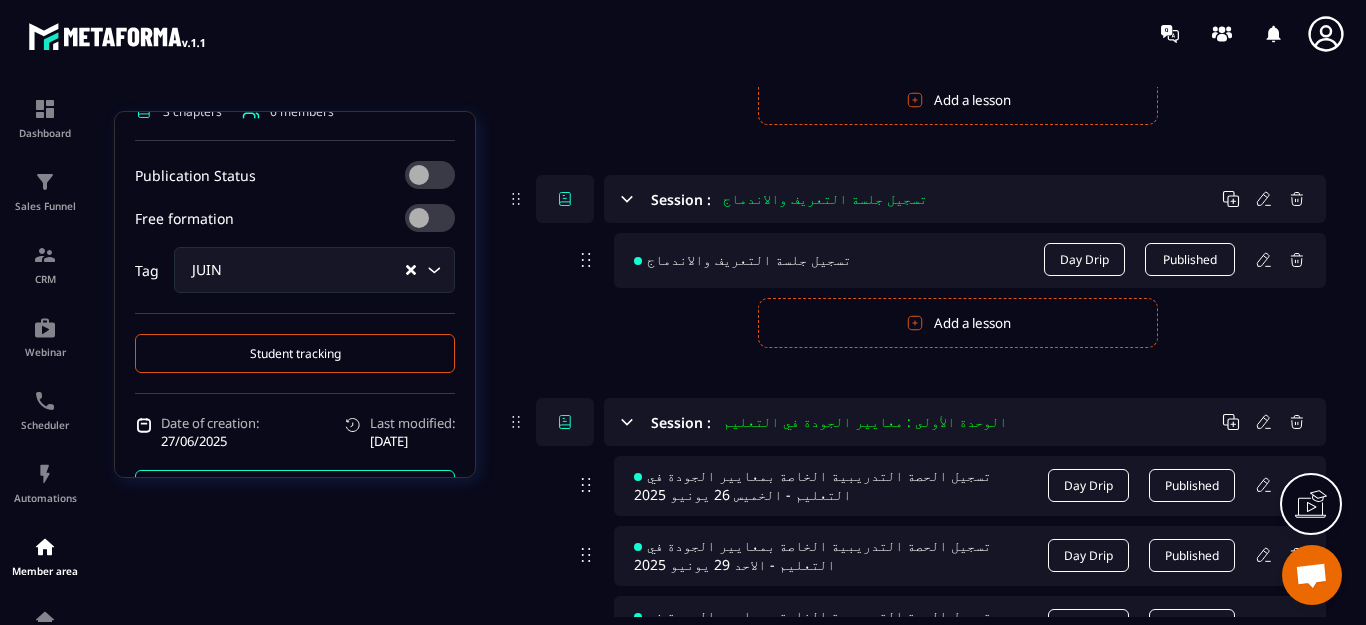 click on "Student tracking" at bounding box center [295, 353] 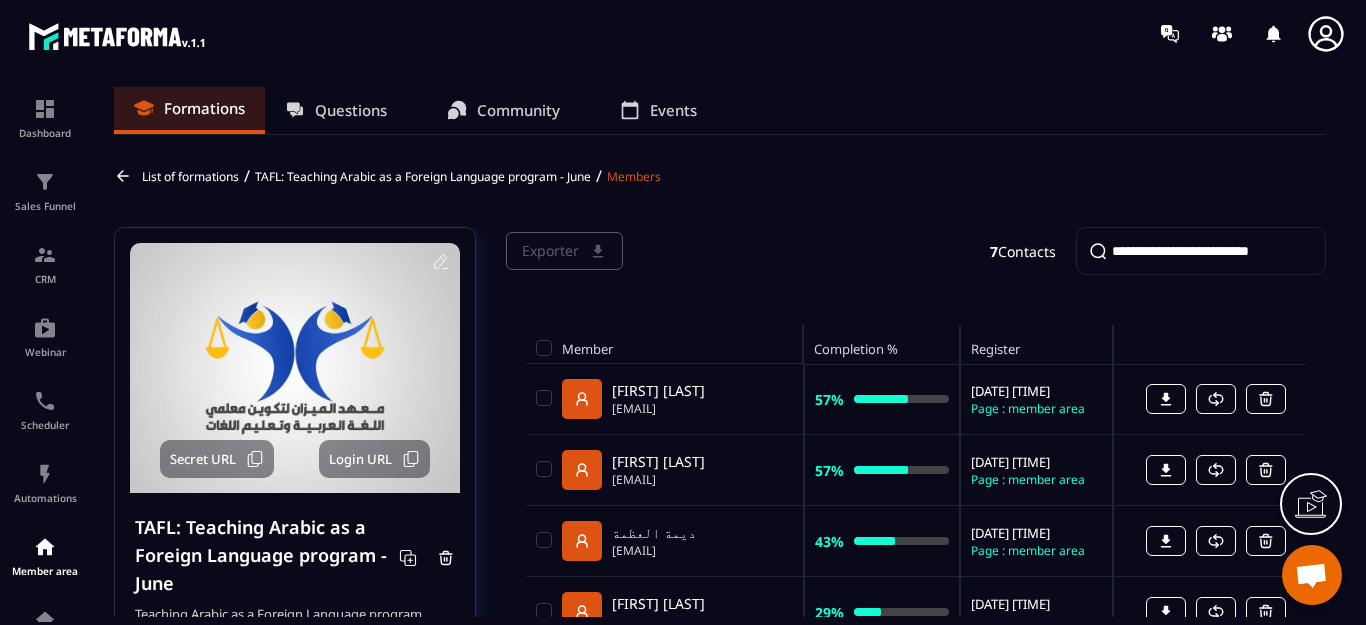 scroll, scrollTop: 0, scrollLeft: 0, axis: both 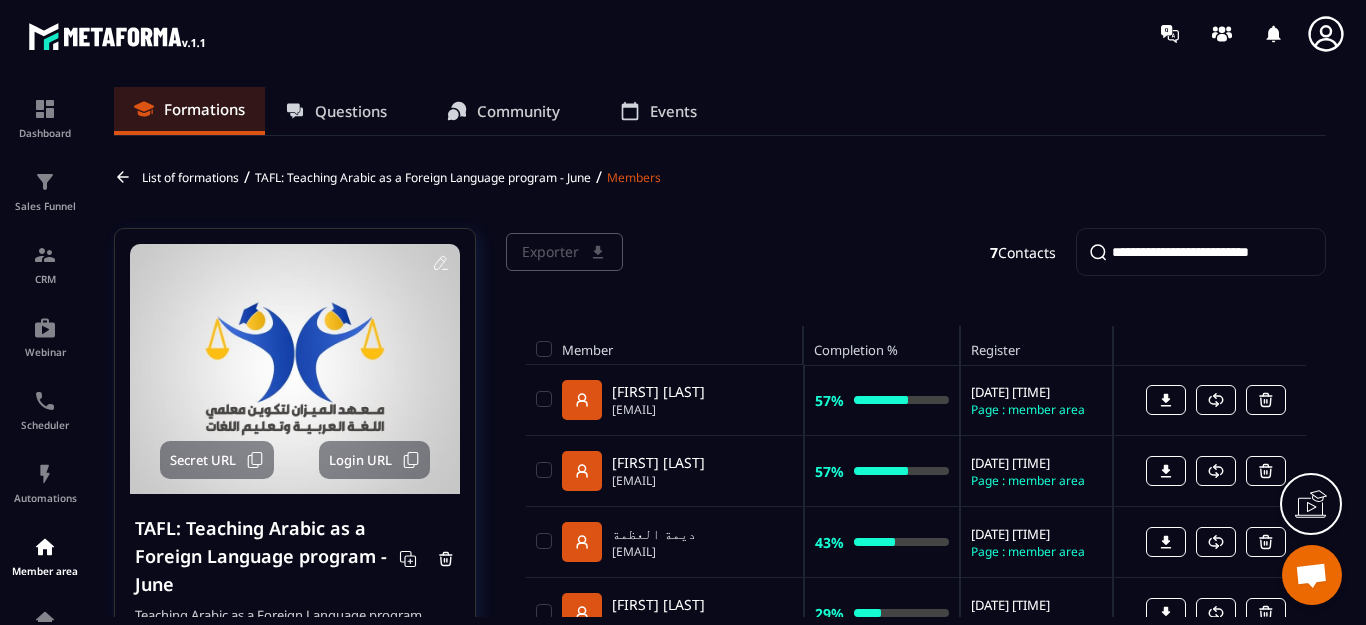 click at bounding box center [1311, 577] 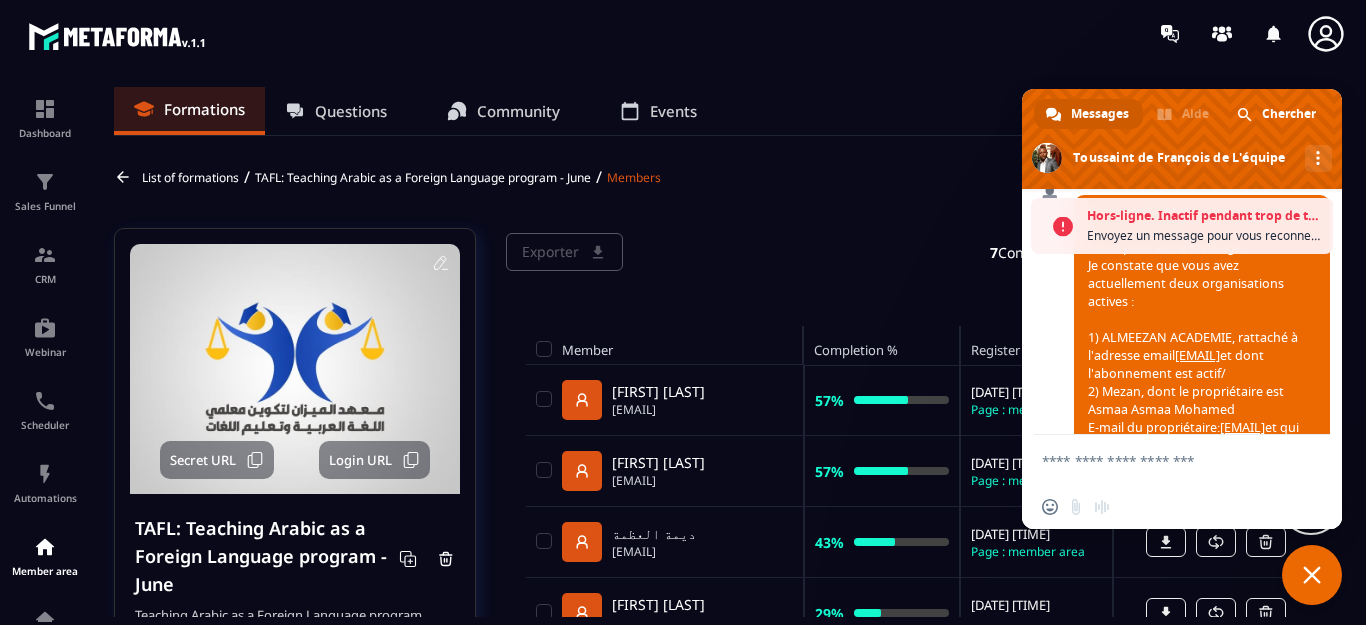 scroll, scrollTop: 4425, scrollLeft: 0, axis: vertical 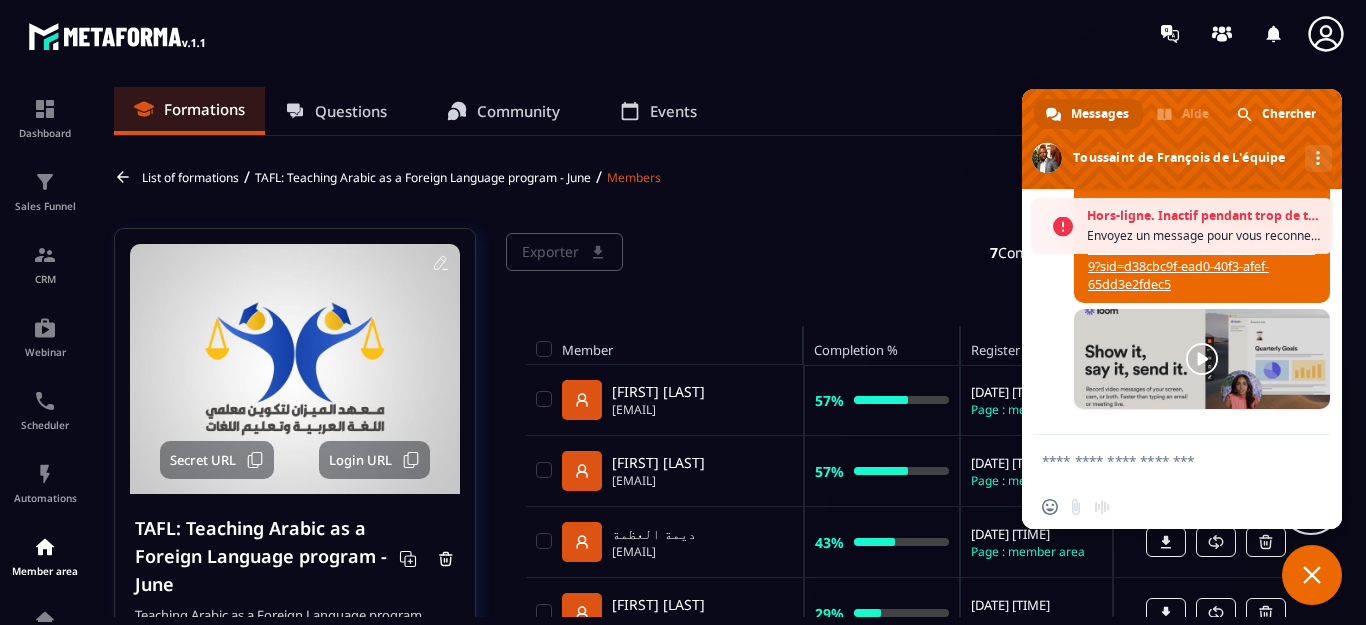 click at bounding box center [1162, 460] 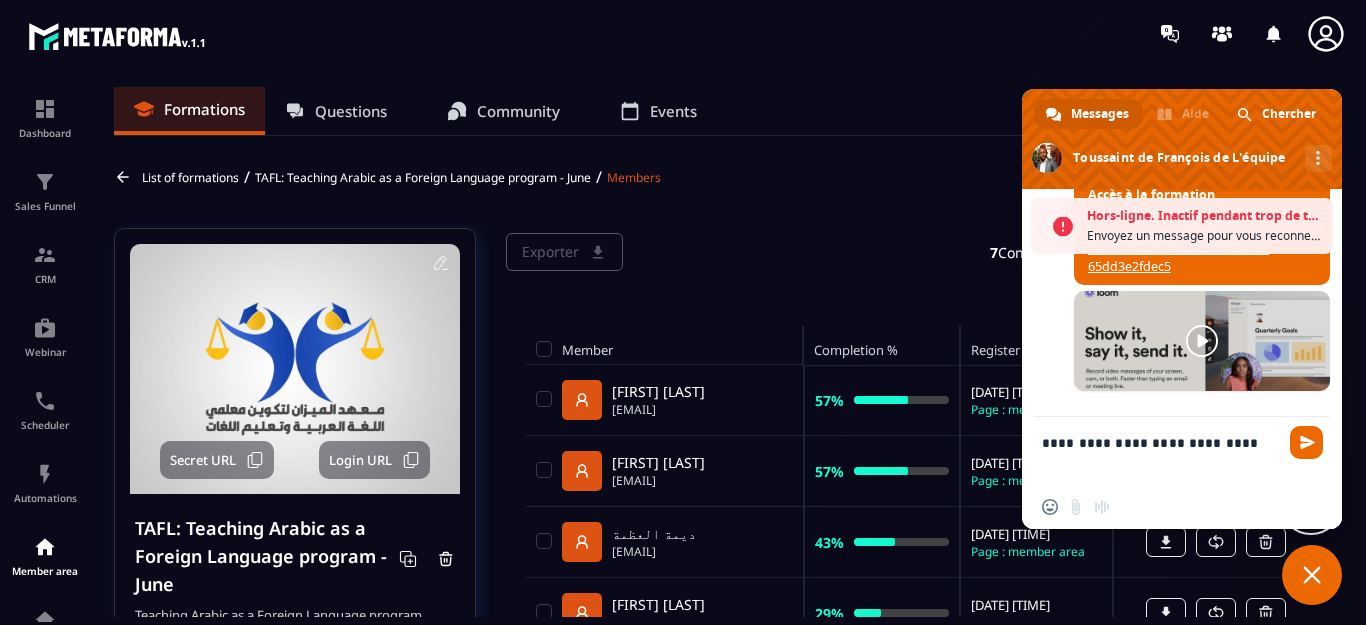 drag, startPoint x: 1243, startPoint y: 451, endPoint x: 1222, endPoint y: 449, distance: 21.095022 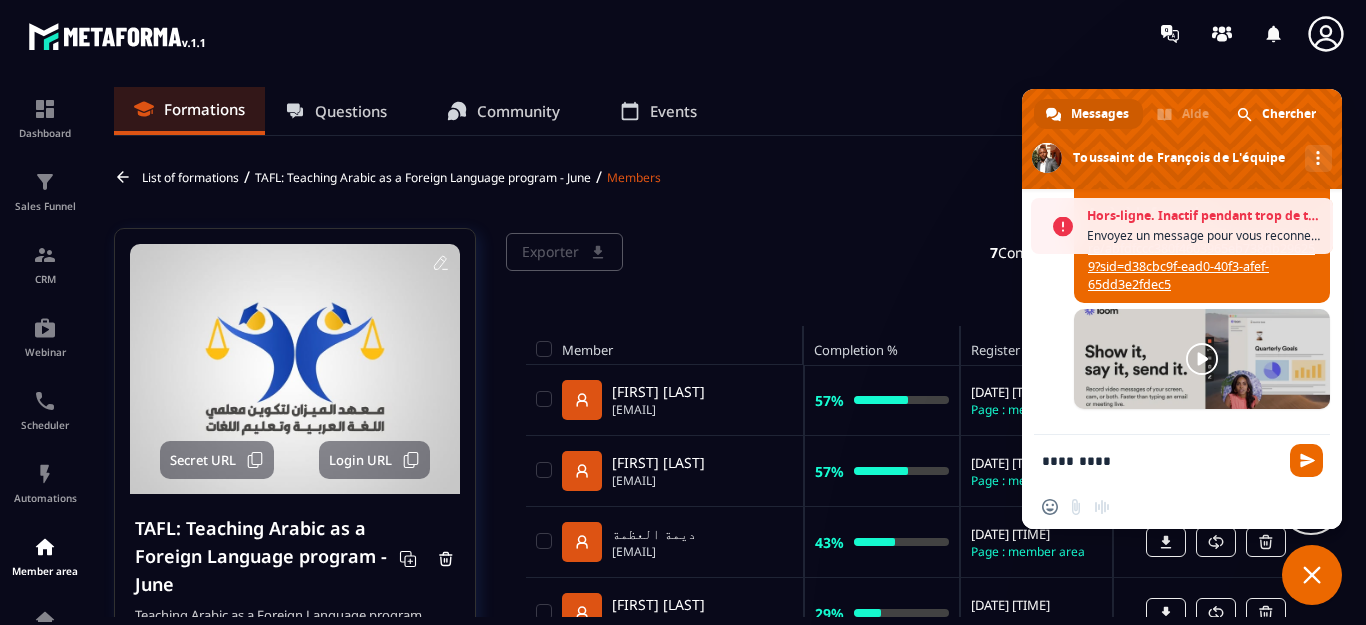paste on "**********" 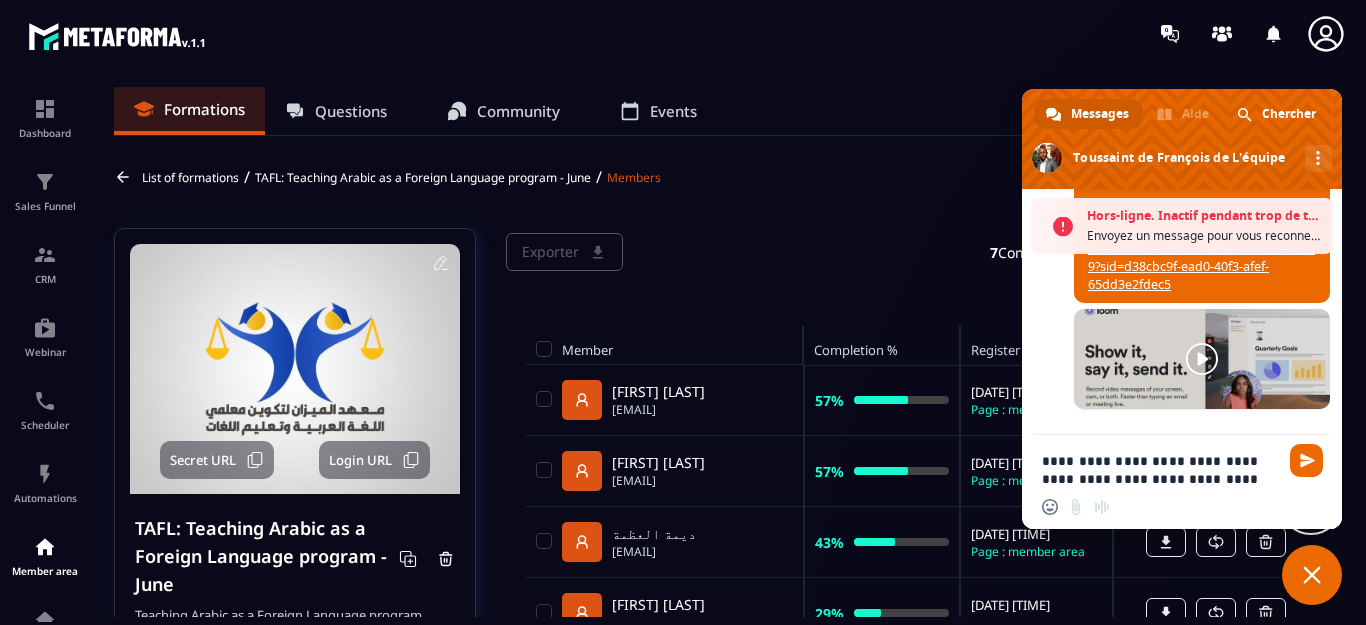 scroll, scrollTop: 93, scrollLeft: 0, axis: vertical 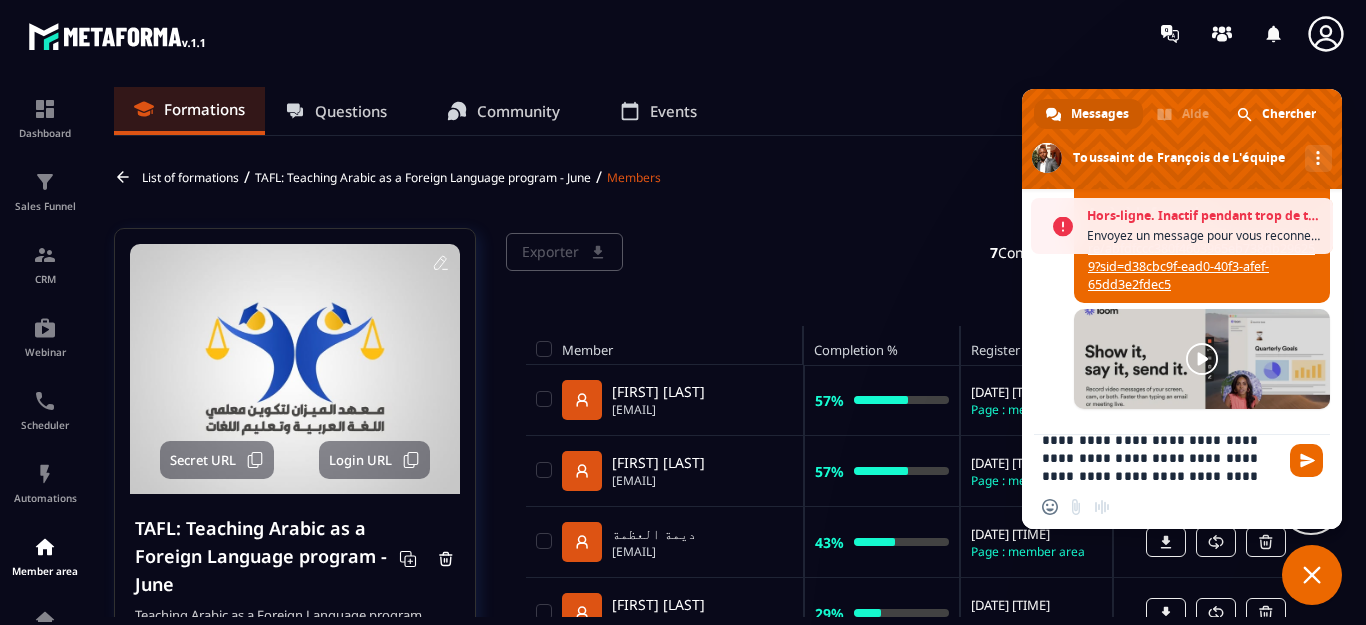 drag, startPoint x: 1043, startPoint y: 438, endPoint x: 1225, endPoint y: 491, distance: 189.56001 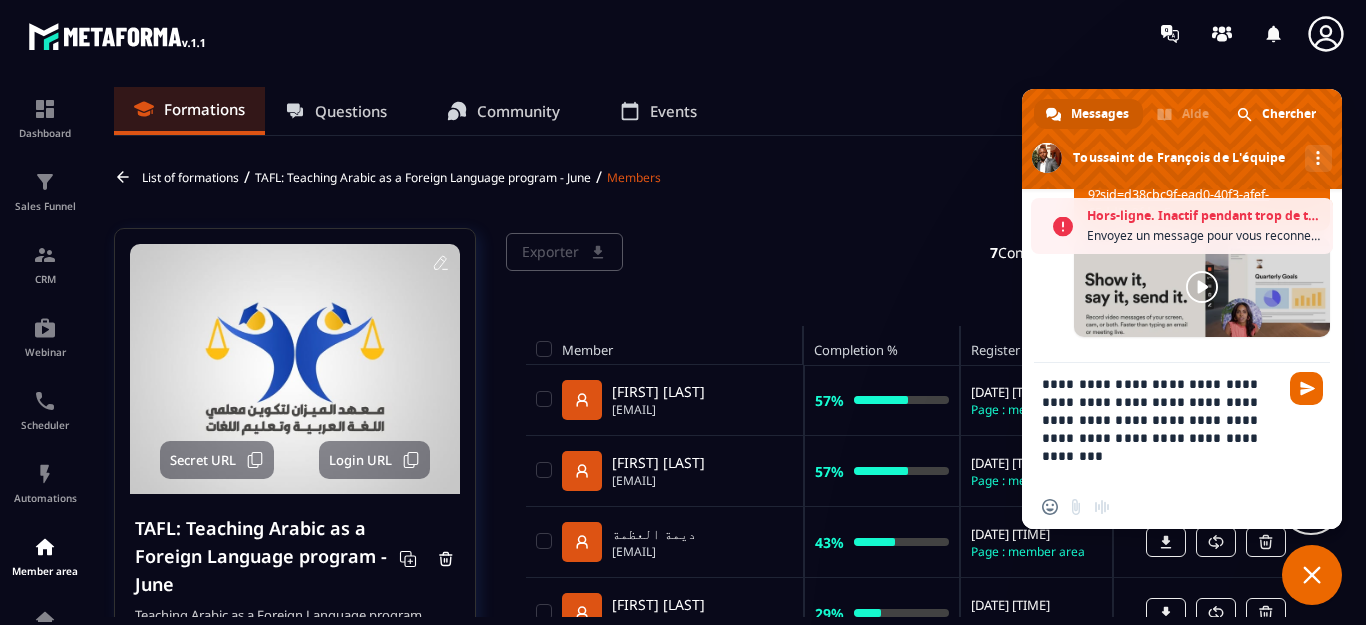 scroll, scrollTop: 0, scrollLeft: 0, axis: both 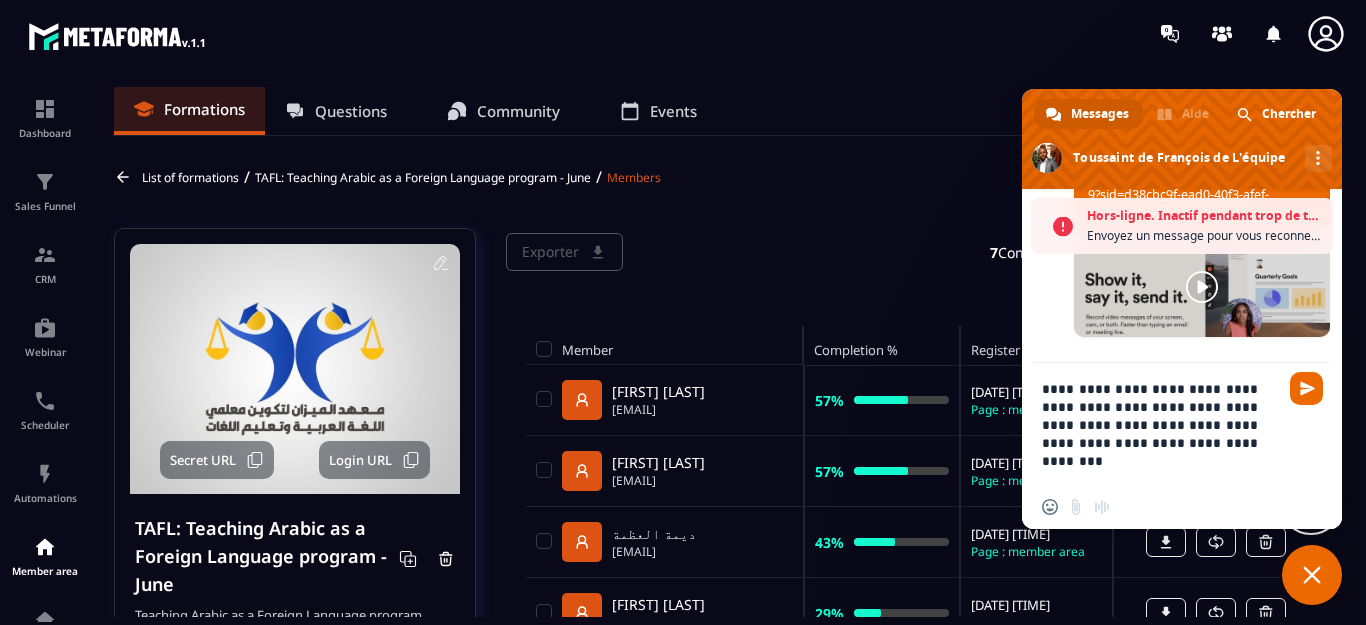 drag, startPoint x: 1042, startPoint y: 389, endPoint x: 1228, endPoint y: 454, distance: 197.03046 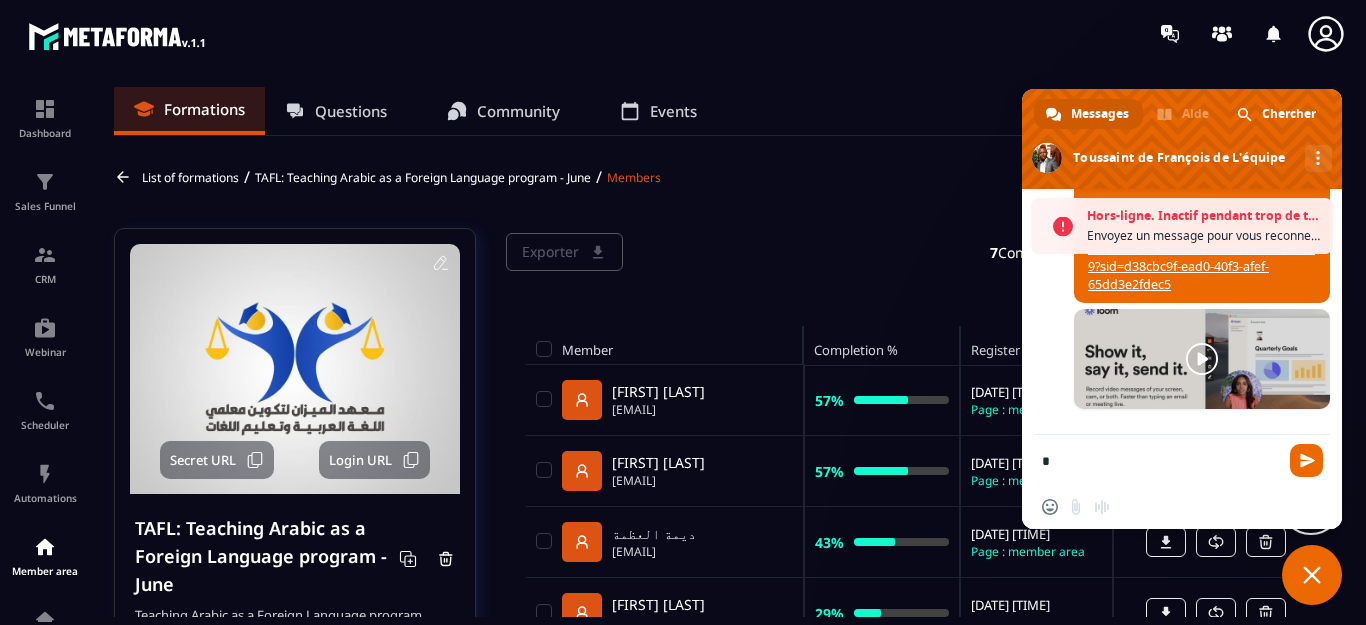 click on "*" at bounding box center (1162, 460) 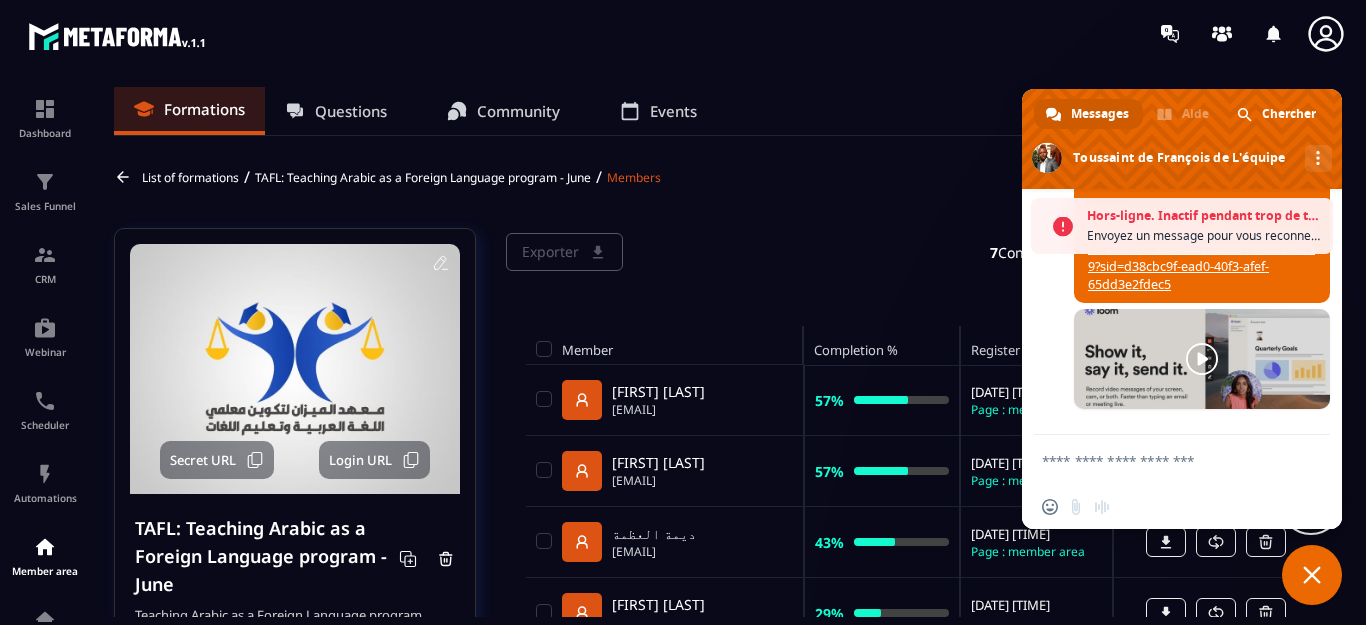 click at bounding box center [1162, 460] 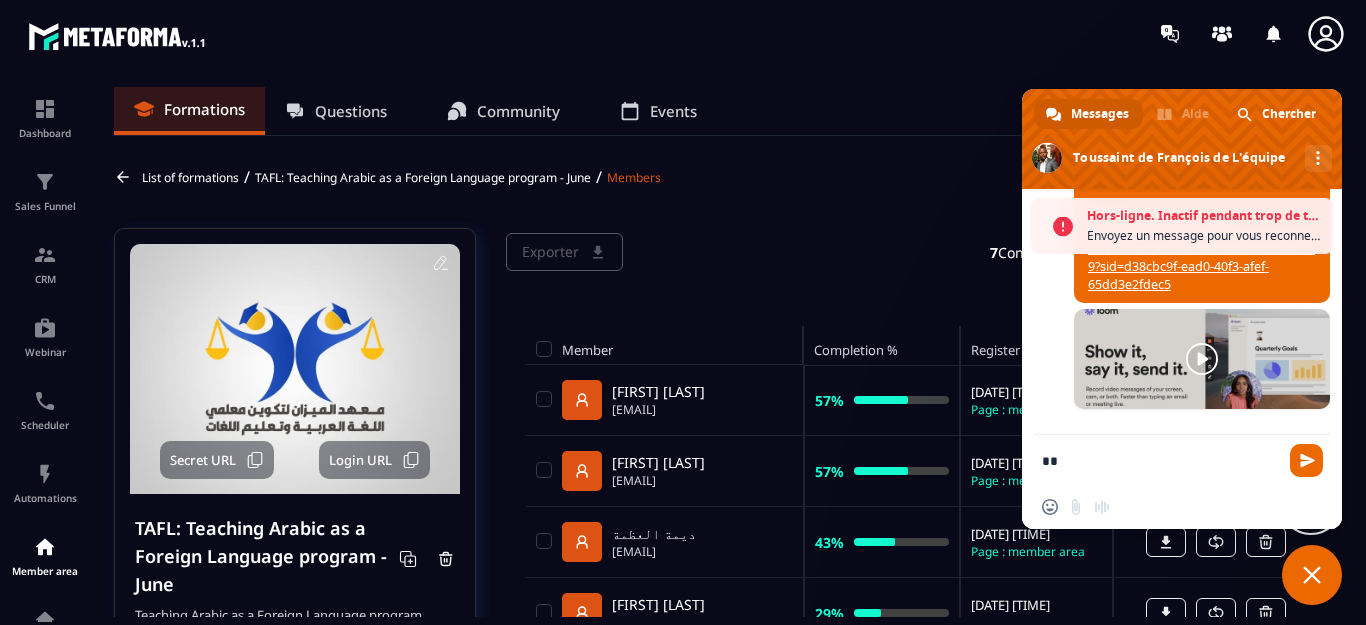 type on "*" 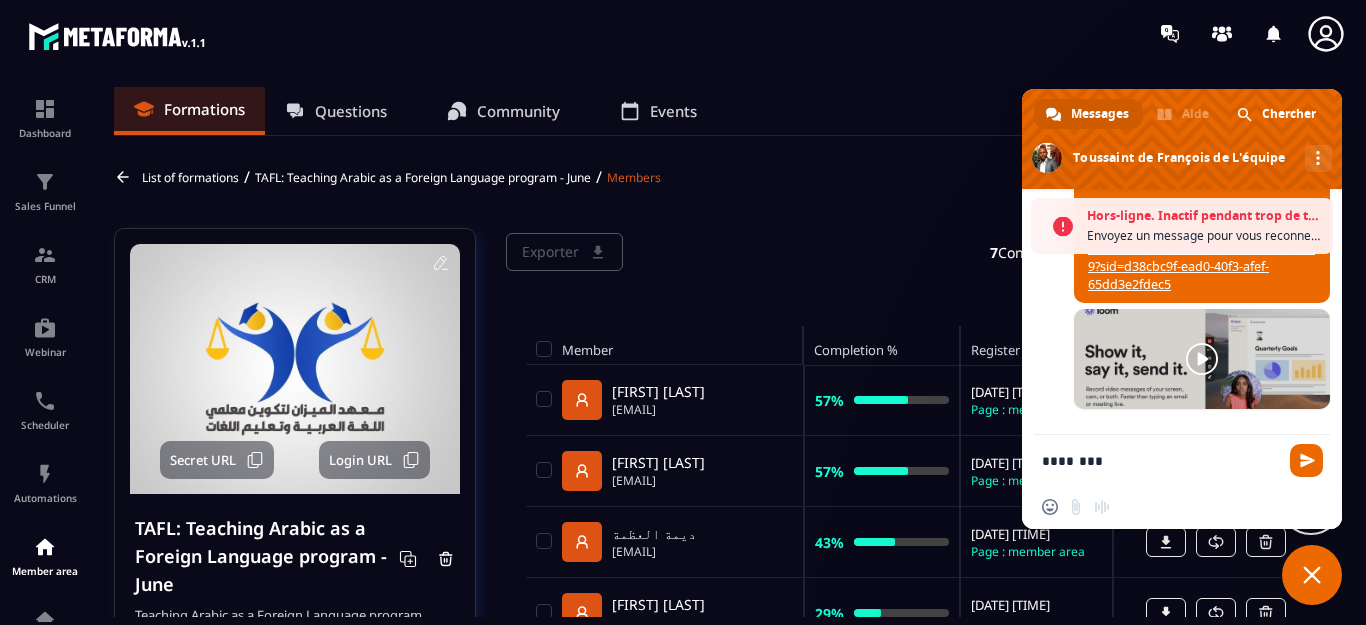 click on "********" at bounding box center (1162, 460) 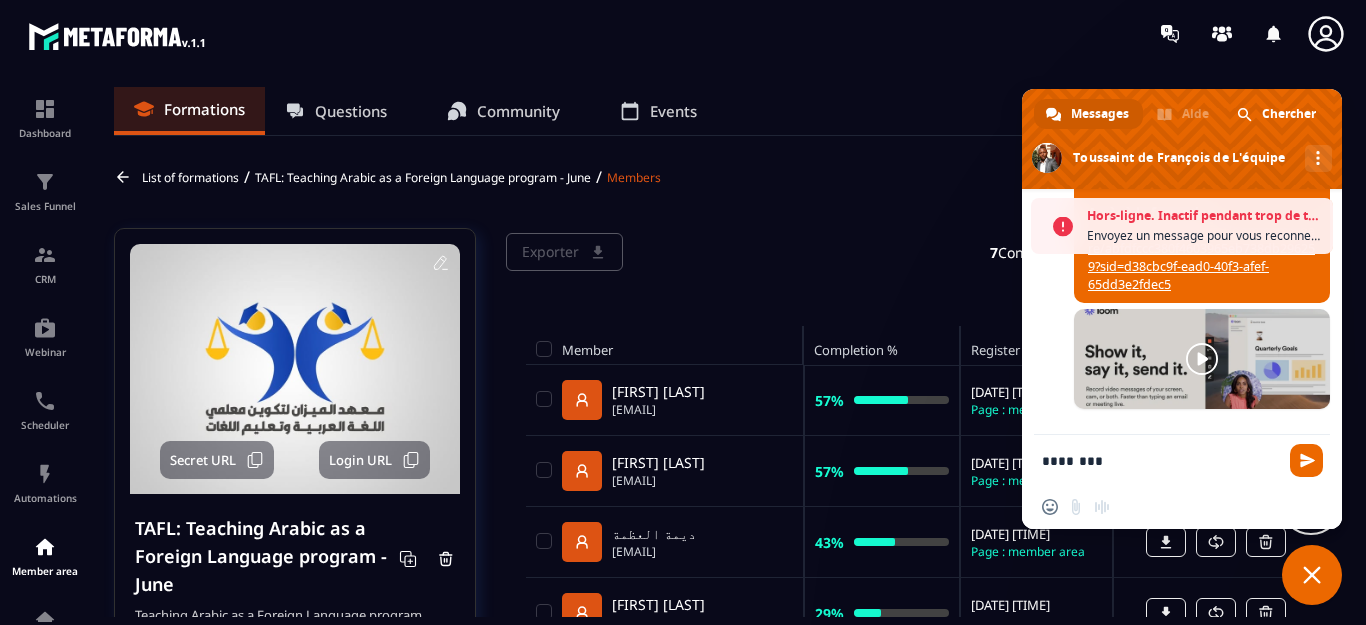 paste on "**********" 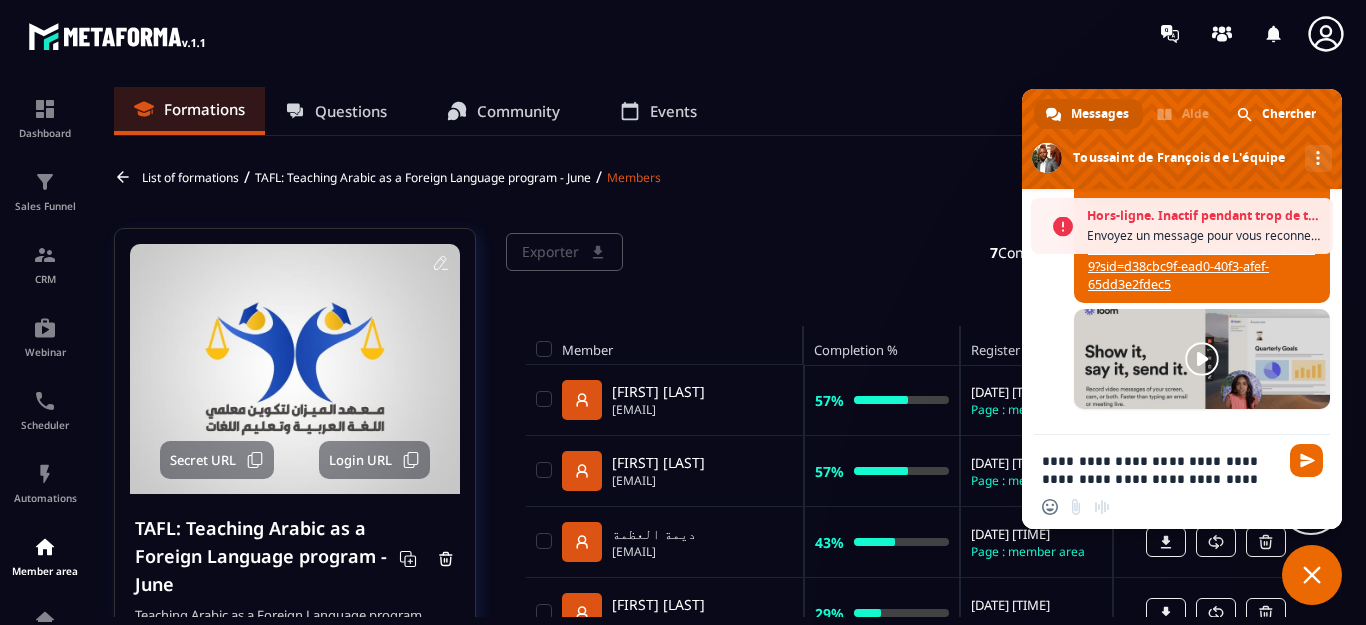 scroll, scrollTop: 93, scrollLeft: 0, axis: vertical 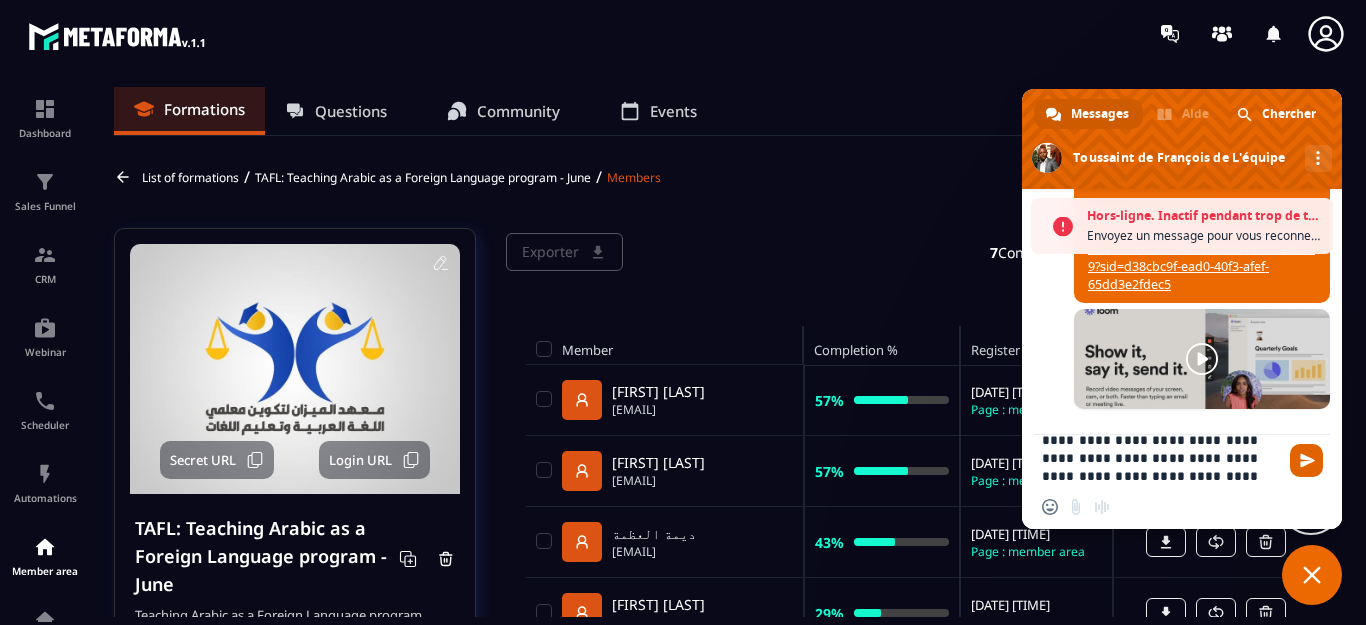 type on "**********" 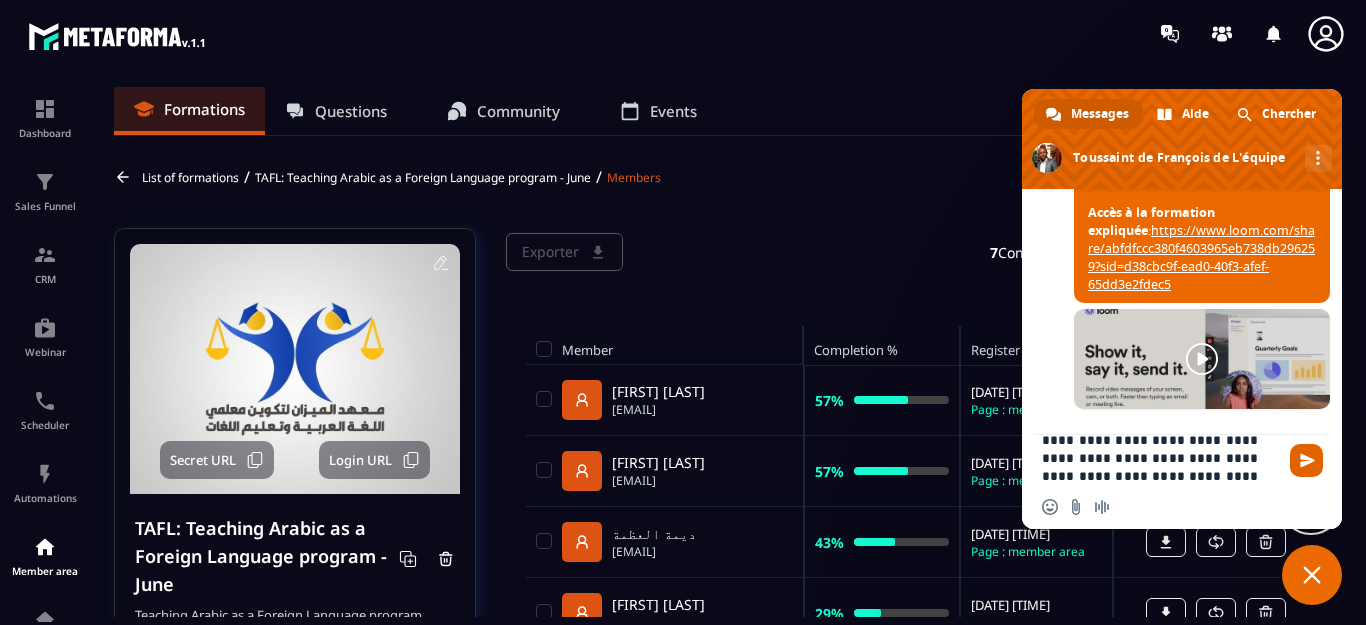 scroll, scrollTop: 4360, scrollLeft: 0, axis: vertical 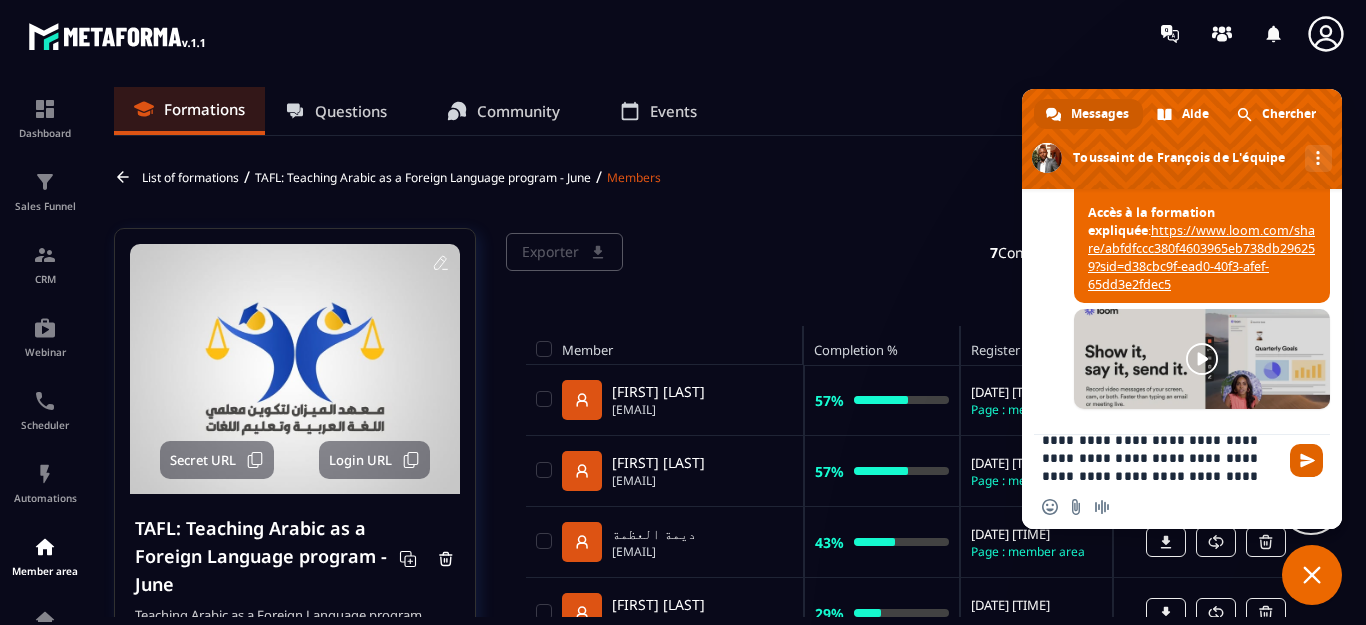 click at bounding box center [1307, 460] 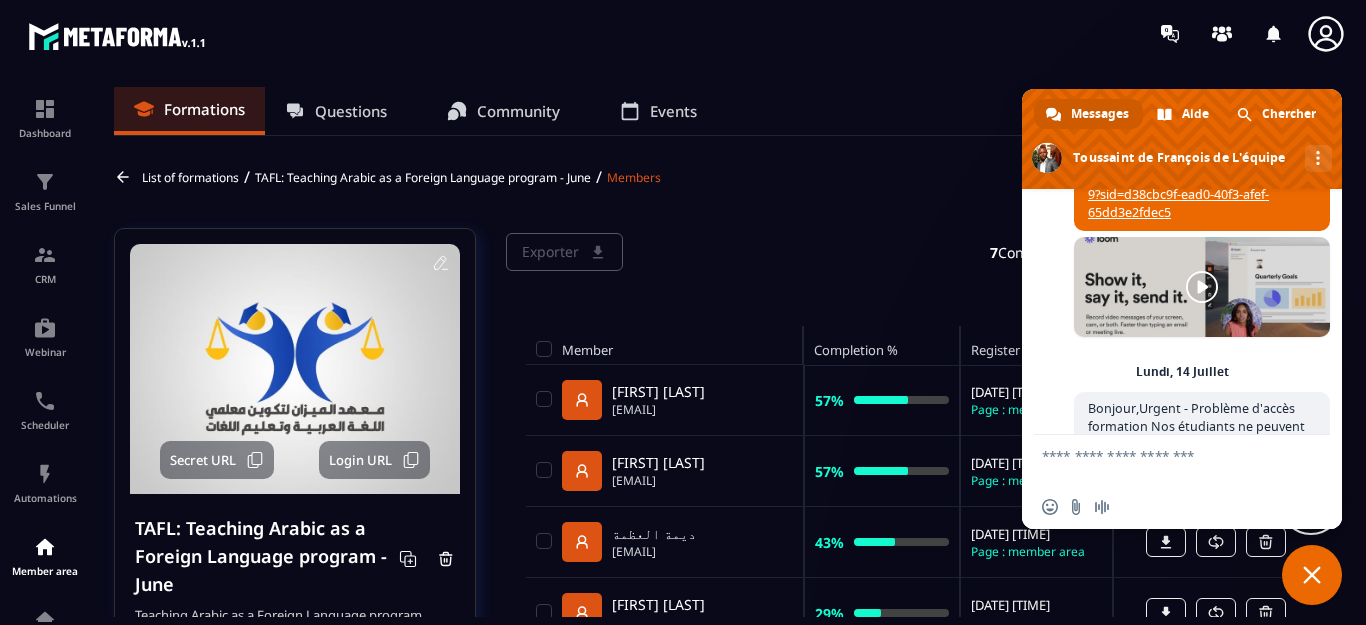 scroll, scrollTop: 5, scrollLeft: 0, axis: vertical 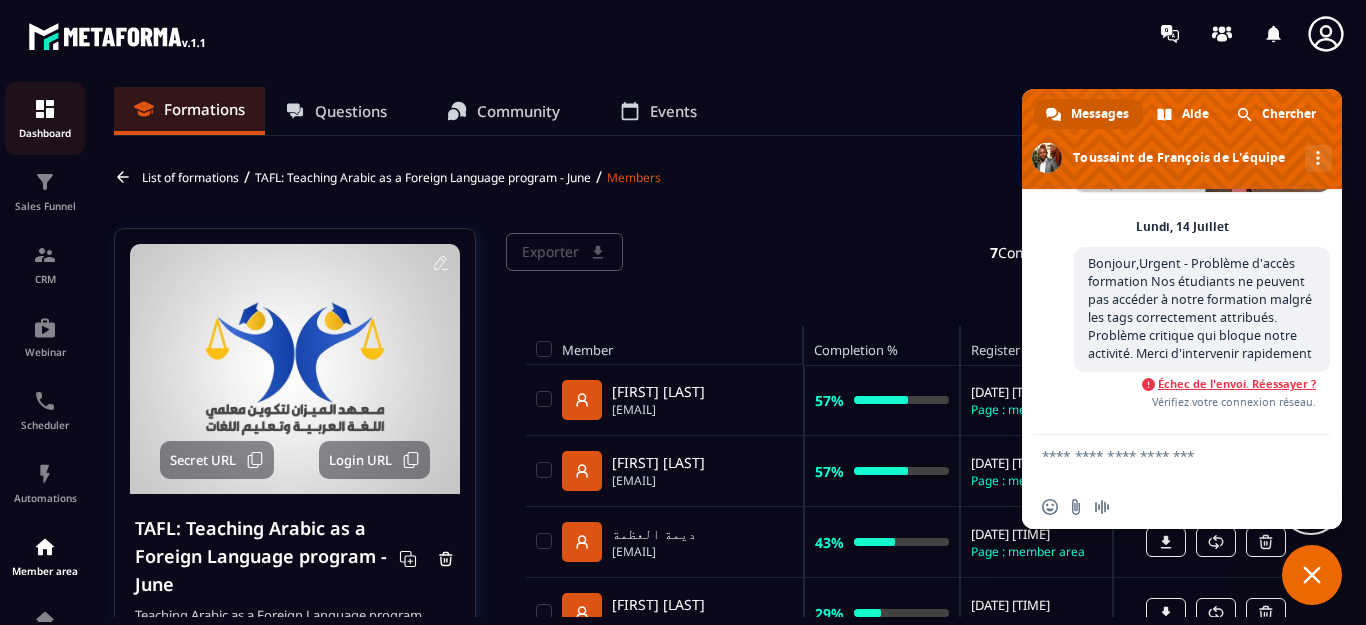 click on "Dashboard" at bounding box center (45, 133) 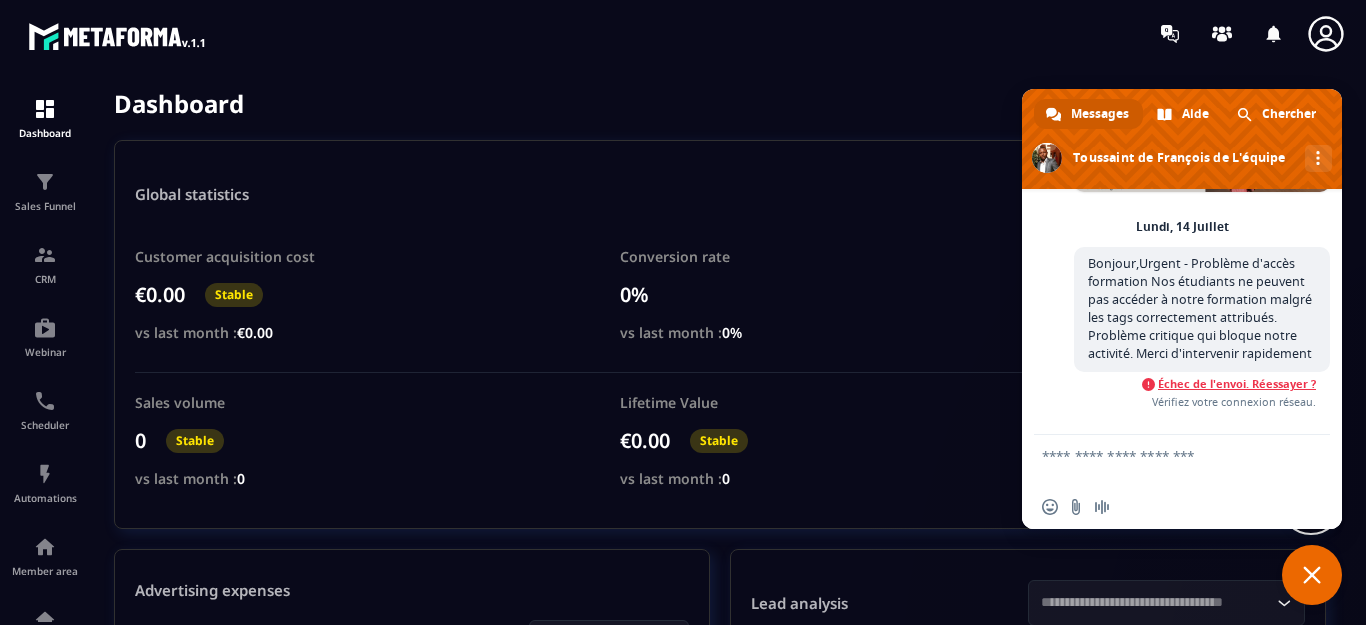 click on "Échec de l'envoi. Réessayer ?" at bounding box center [1237, 384] 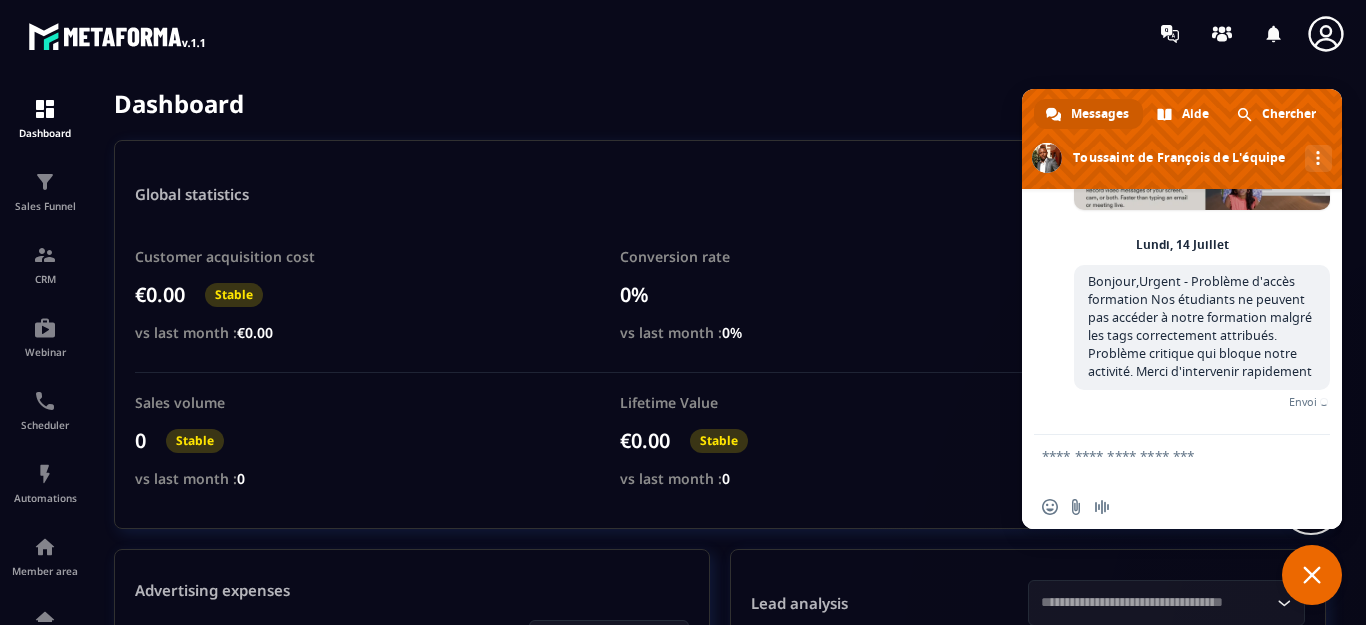 scroll, scrollTop: 4577, scrollLeft: 0, axis: vertical 